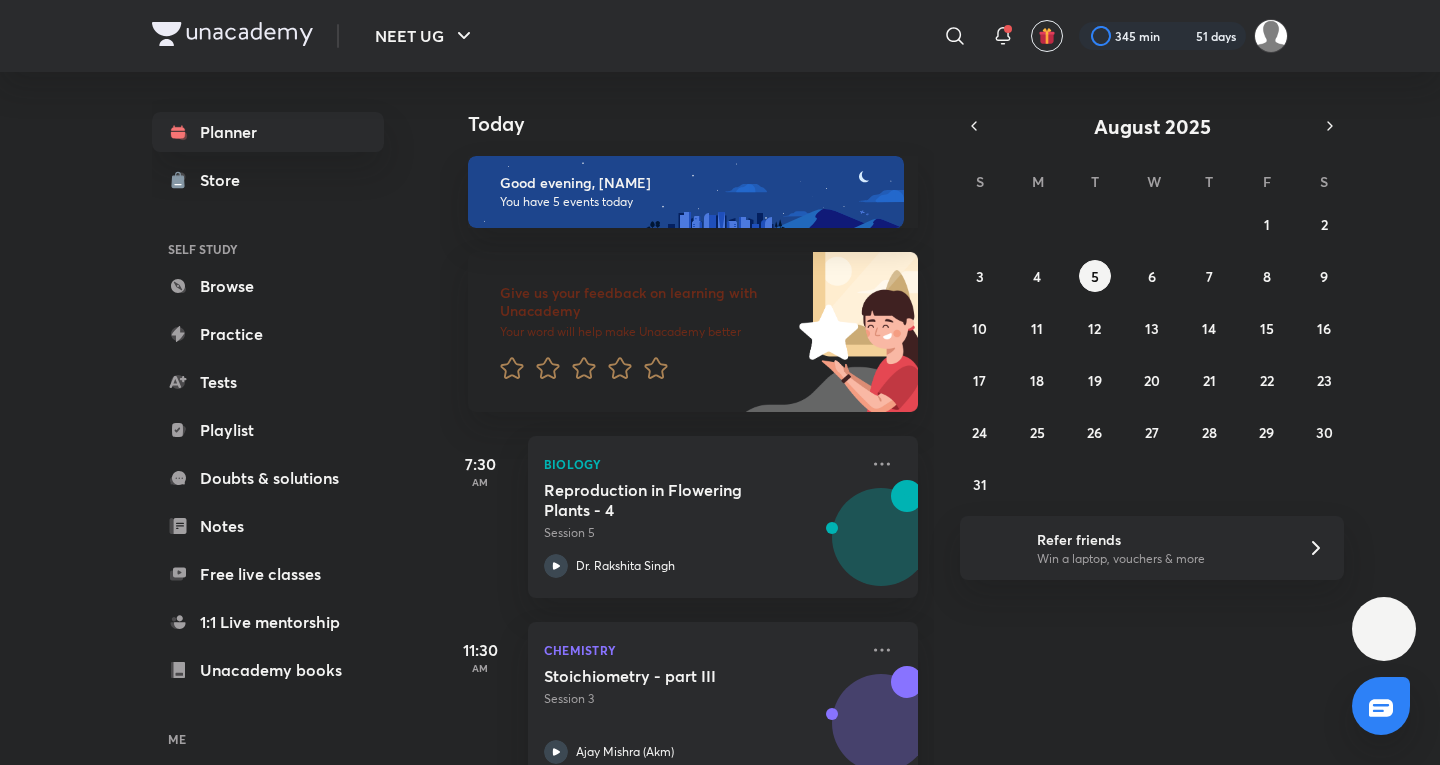 scroll, scrollTop: 0, scrollLeft: 0, axis: both 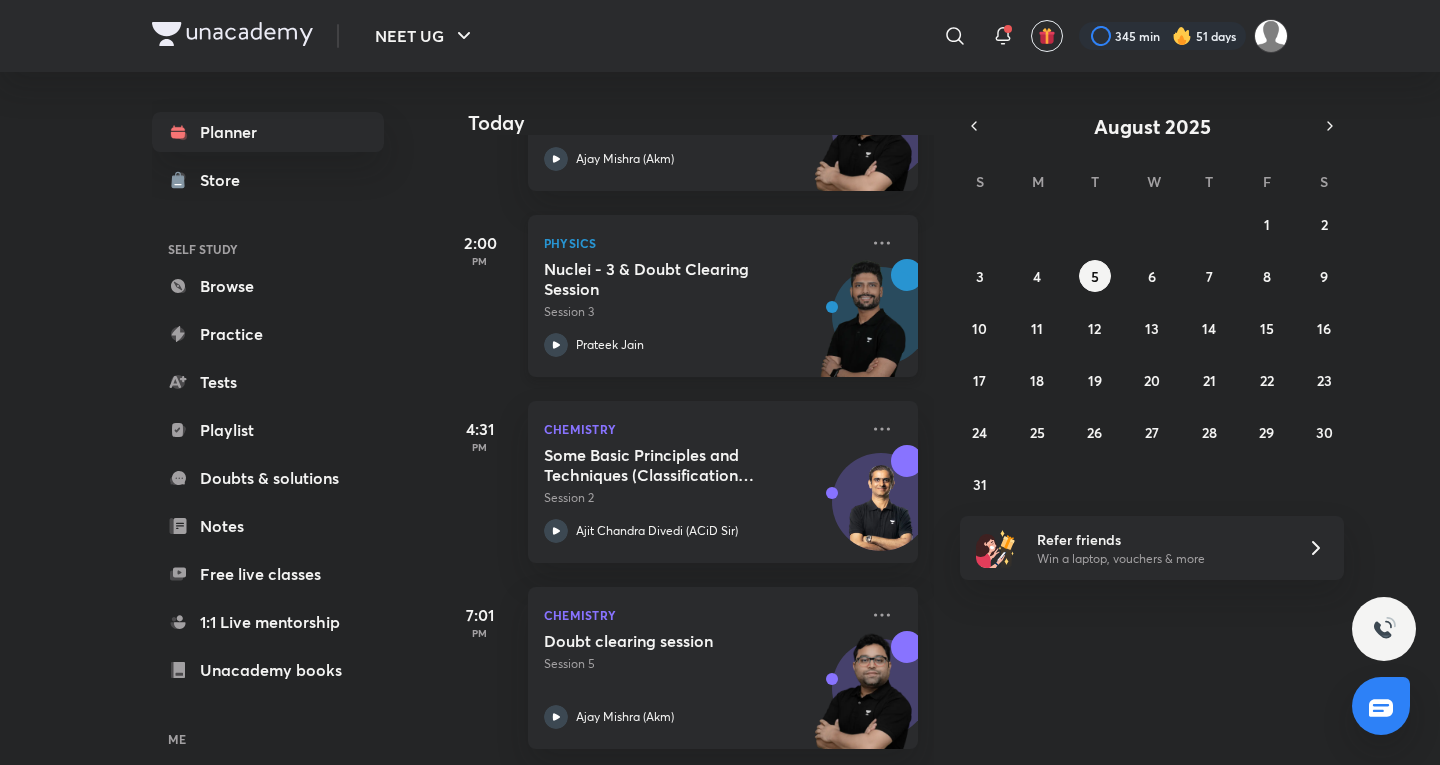click on "Session 3" at bounding box center (701, 312) 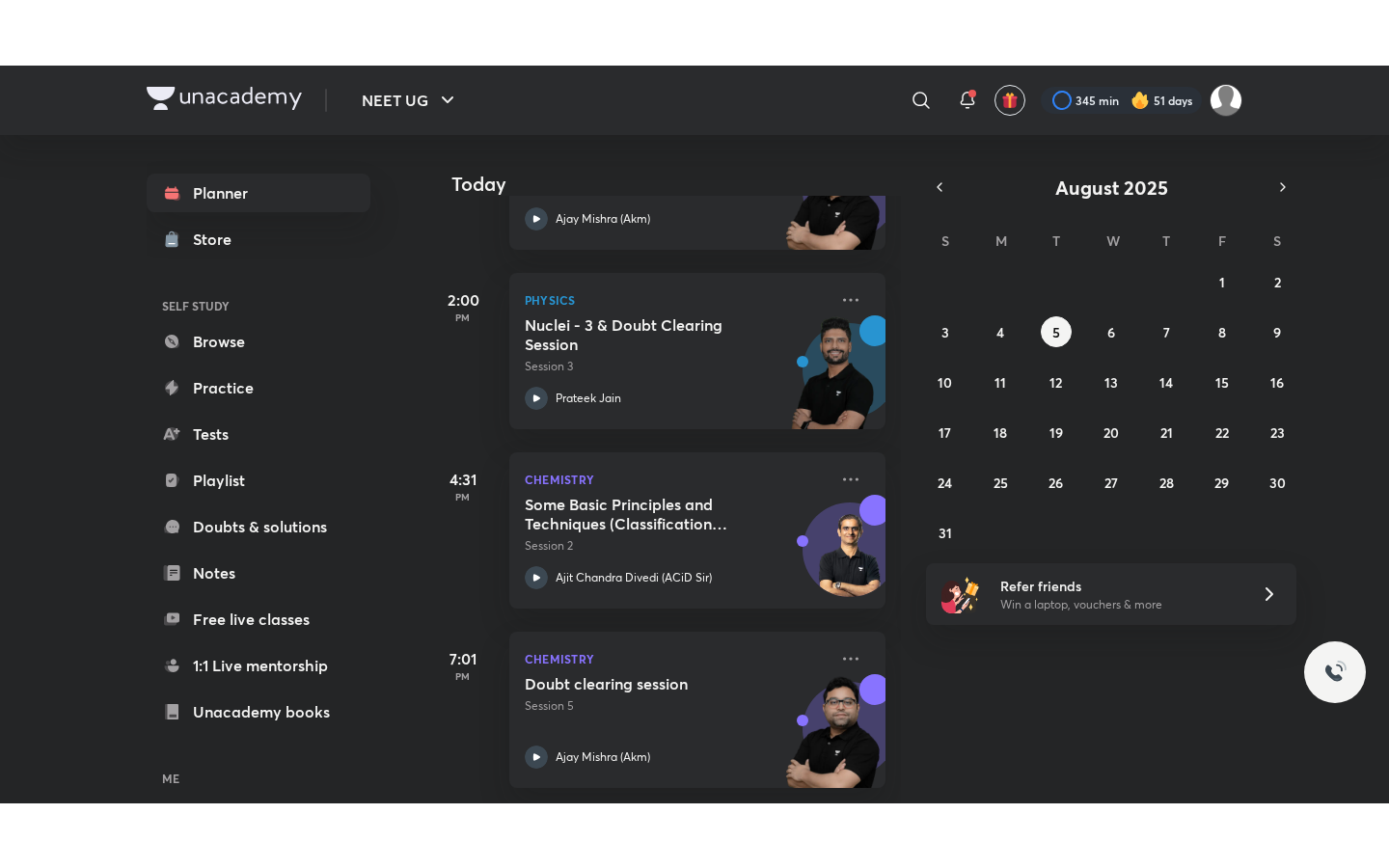 scroll, scrollTop: 456, scrollLeft: 0, axis: vertical 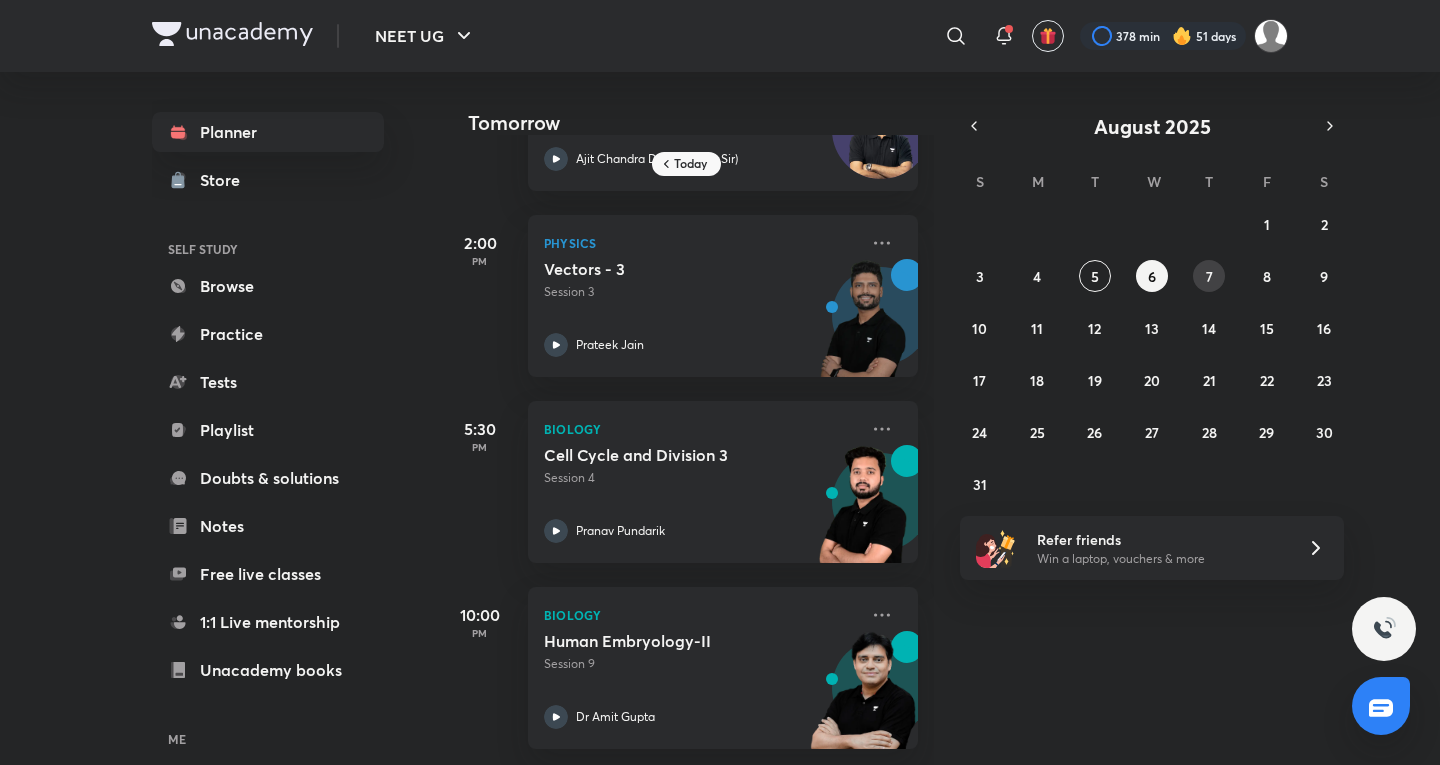 click on "27 28 29 30 31 1 2 3 4 5 6 7 8 9 10 11 12 13 14 15 16 17 18 19 20 21 22 23 24 25 26 27 28 29 30 31 1 2 3 4 5 6" at bounding box center [1152, 354] 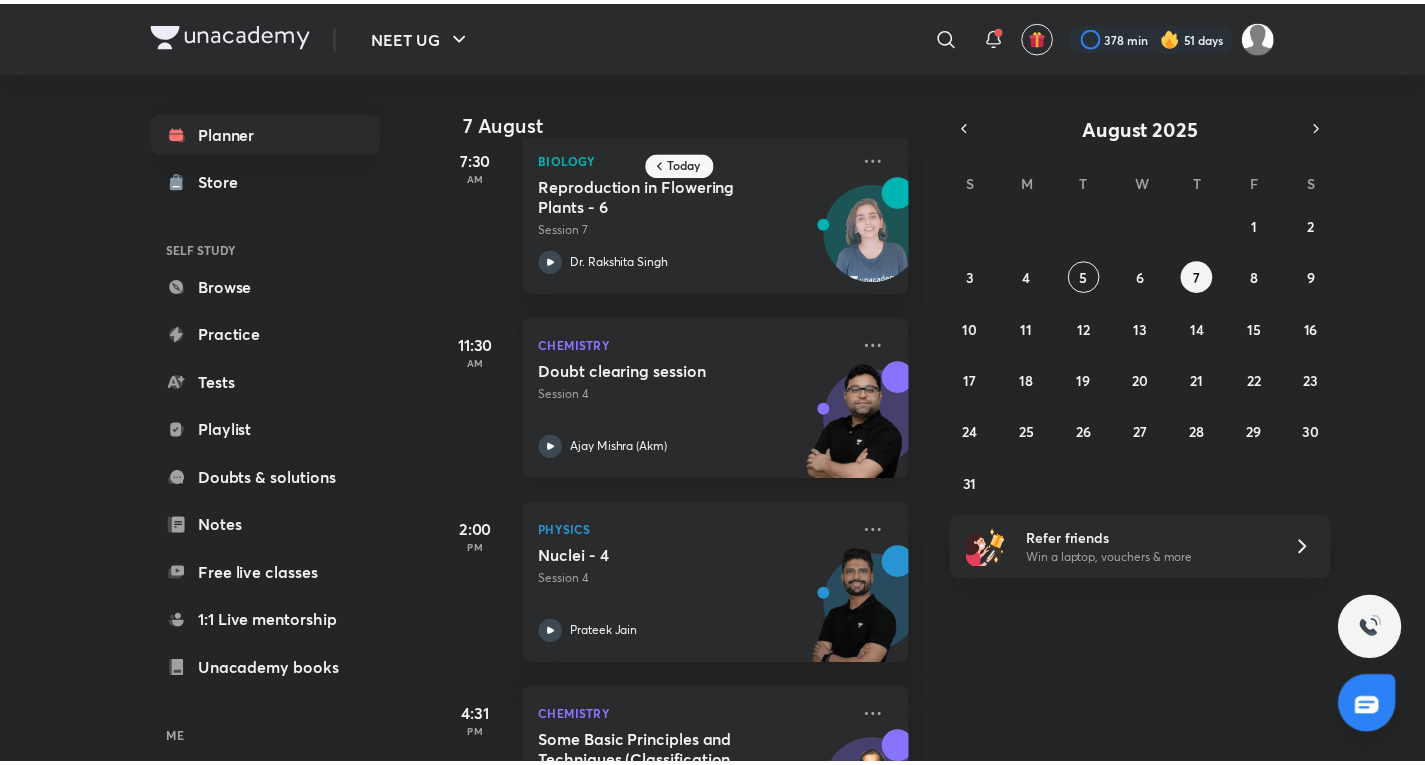 scroll, scrollTop: 0, scrollLeft: 0, axis: both 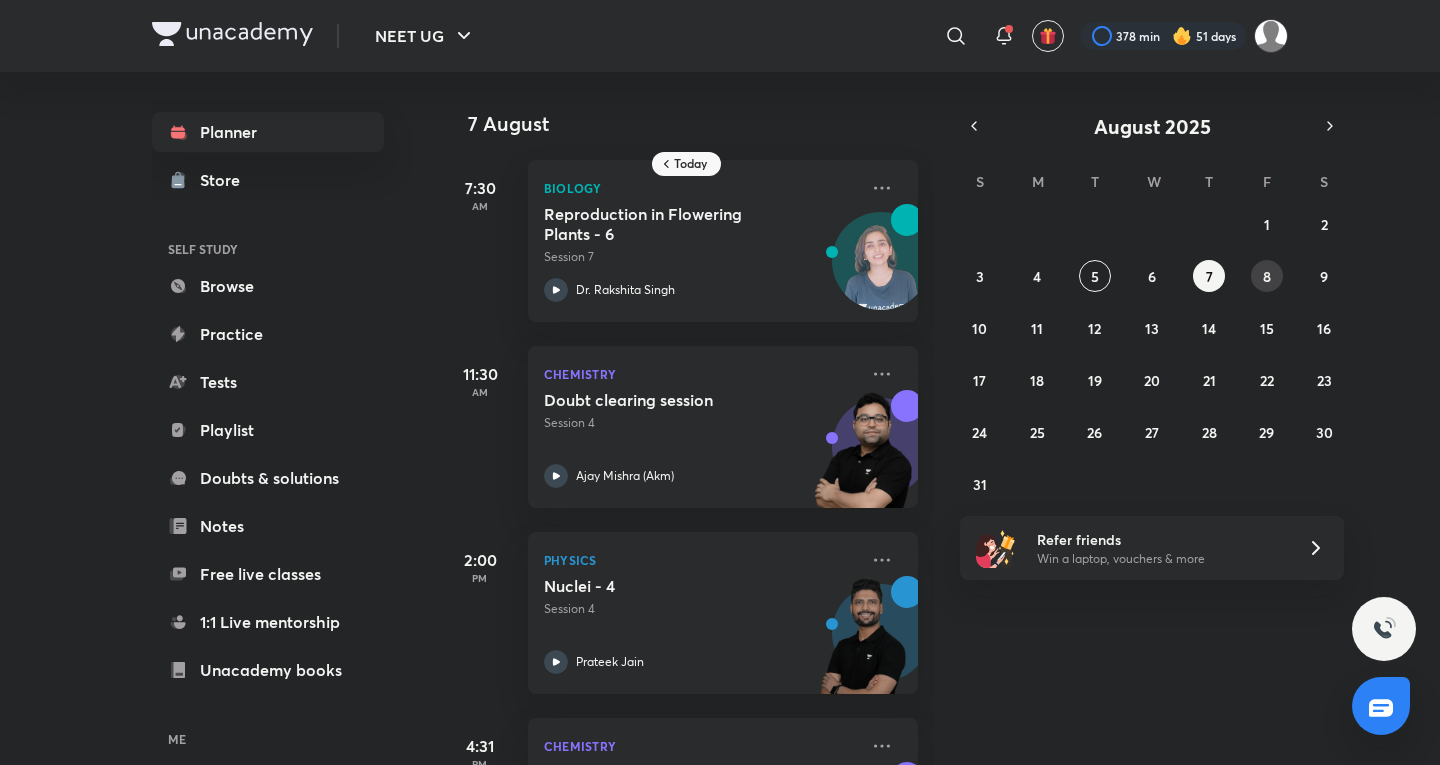 click on "8" at bounding box center (1267, 276) 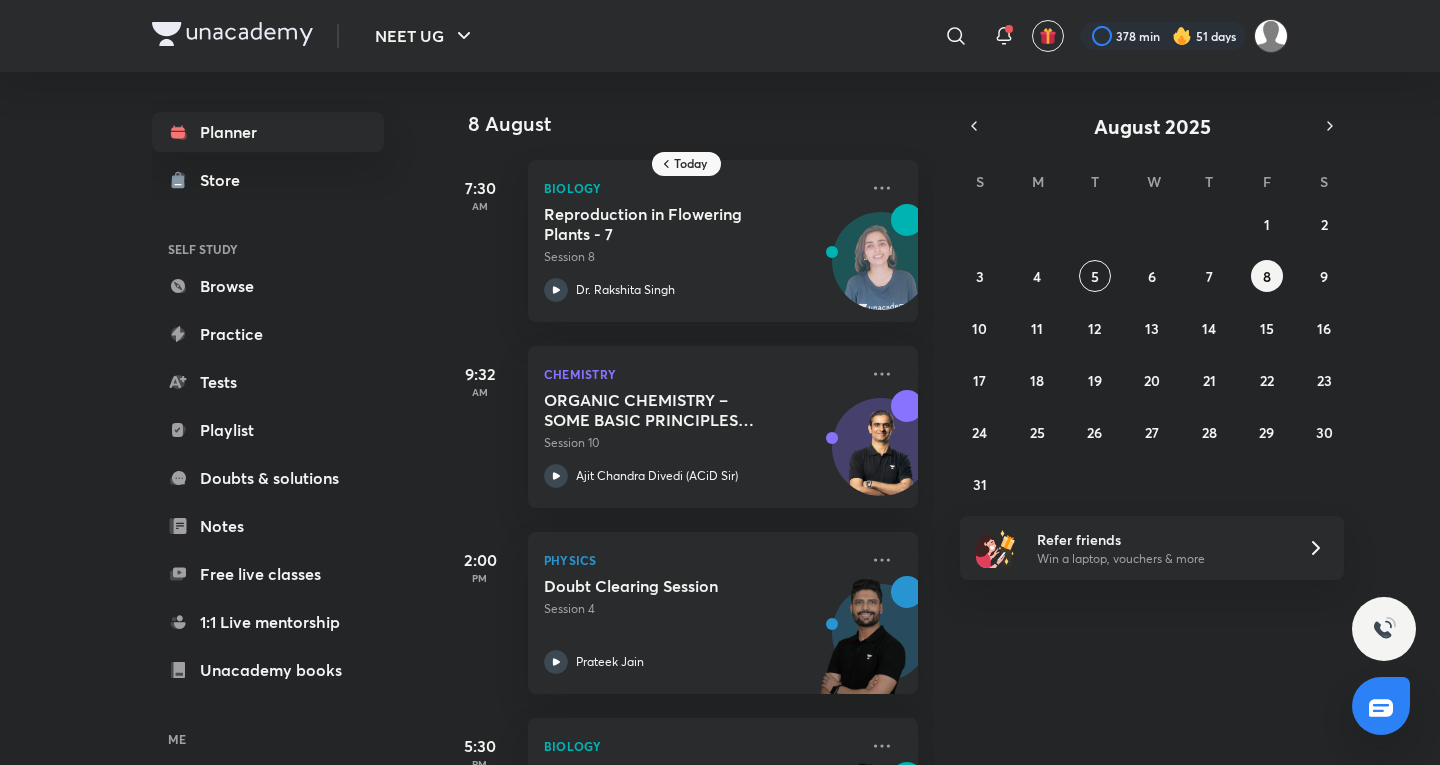 drag, startPoint x: 205, startPoint y: 483, endPoint x: 467, endPoint y: 465, distance: 262.61758 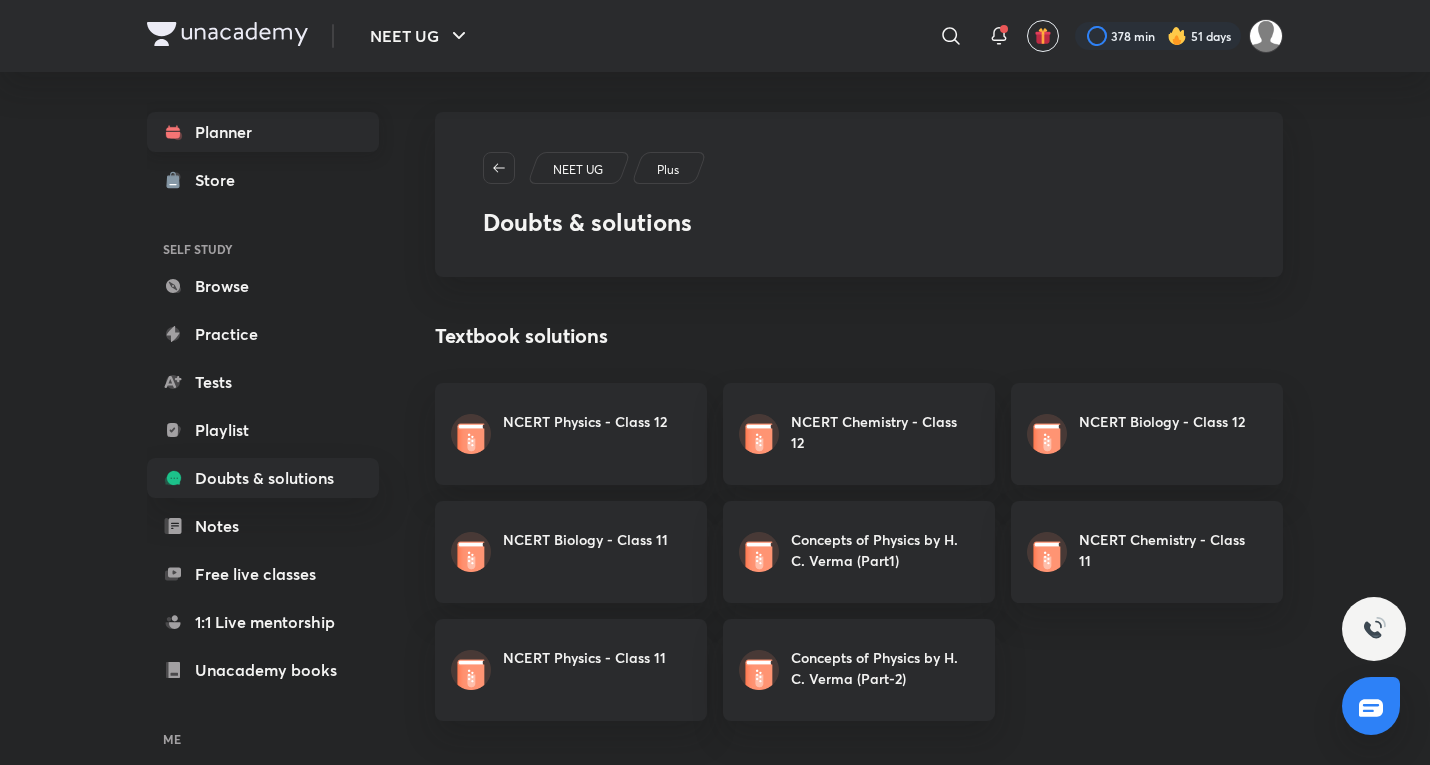 click on "Planner" at bounding box center [263, 132] 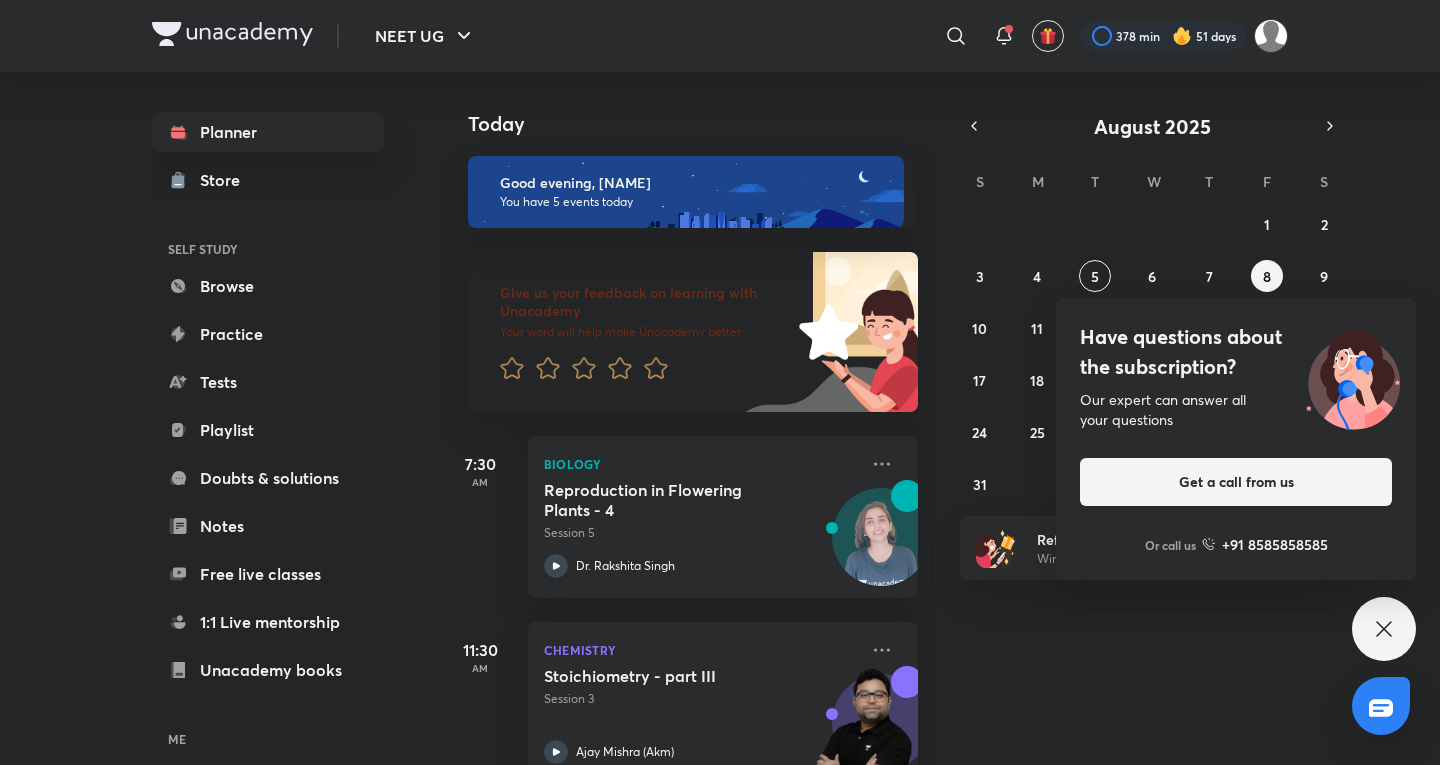 click on "NEET UG ​ 378 min 51 days Planner Store SELF STUDY Browse Practice Tests Playlist Doubts & solutions Notes Free live classes 1:1 Live mentorship Unacademy books ME Enrollments Saved Today Today Good evening, Kushagra You have 5 events today Give us your feedback on learning with Unacademy Your word will help make Unacademy better 7:30 AM Biology Reproduction in Flowering Plants - 4 Session 5 Dr. Rakshita Singh 11:30 AM Chemistry Stoichiometry - part III Session 3 Ajay Mishra (Akm) 2:00 PM Physics Nuclei - 3 & Doubt Clearing Session Session 3 Prateek Jain 4:31 PM Chemistry Some Basic Principles and Techniques (Classification and Nomenclature) - 2 Session 2 Ajit Chandra Divedi (ACiD Sir) 7:01 PM Chemistry Doubt clearing session Session 5 Ajay Mishra (Akm) August 2025 S M T W T F S 27 28 29 30 31 1 2 3 4 5 6 7 8 9 10 11 12 13 14 15 16 17 18 19 20 21 22 23 24 25 26 27 28 29 30 31 1 2 3 4 5 6 Refer friends Win a laptop, vouchers & more Have questions about the subscription? Get a call from us Or call us" at bounding box center (720, 382) 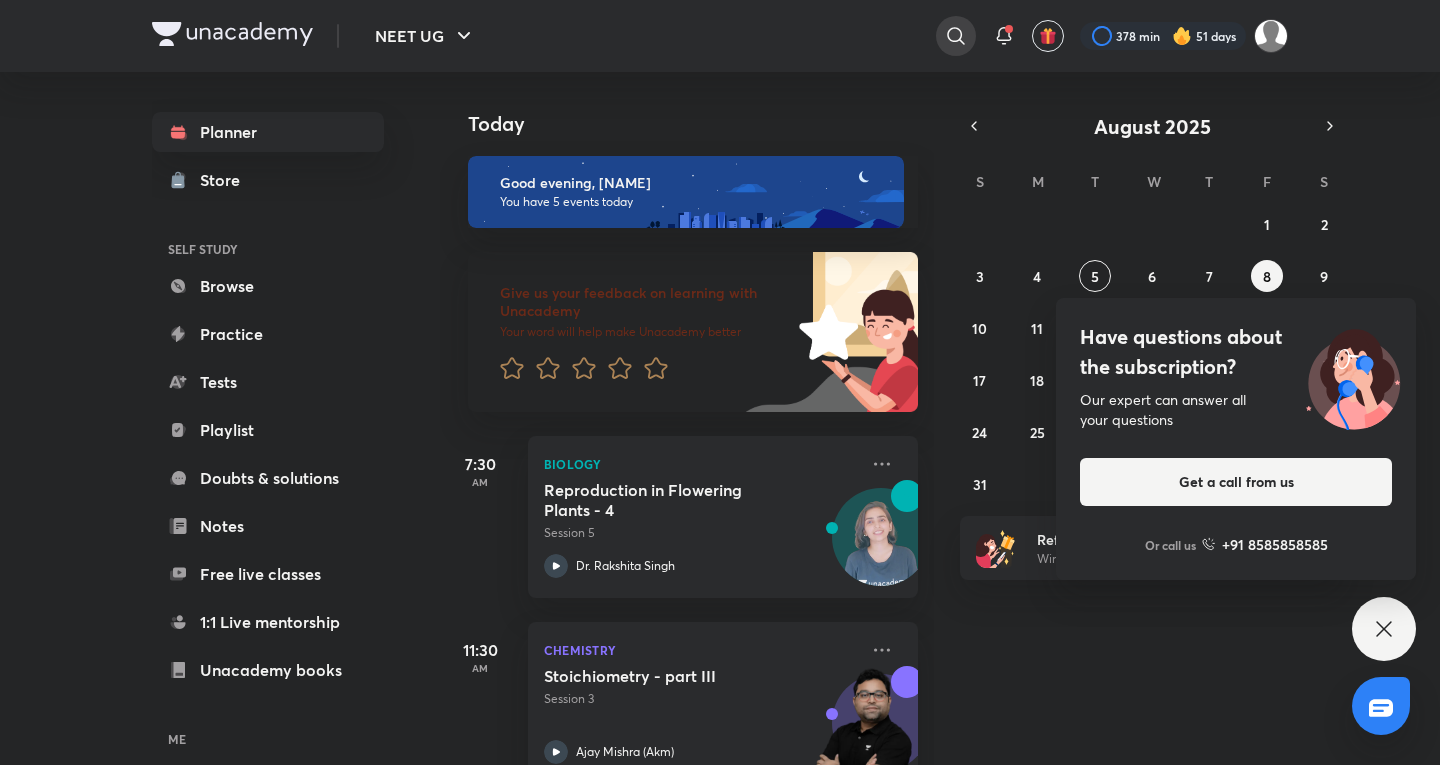 click at bounding box center (956, 36) 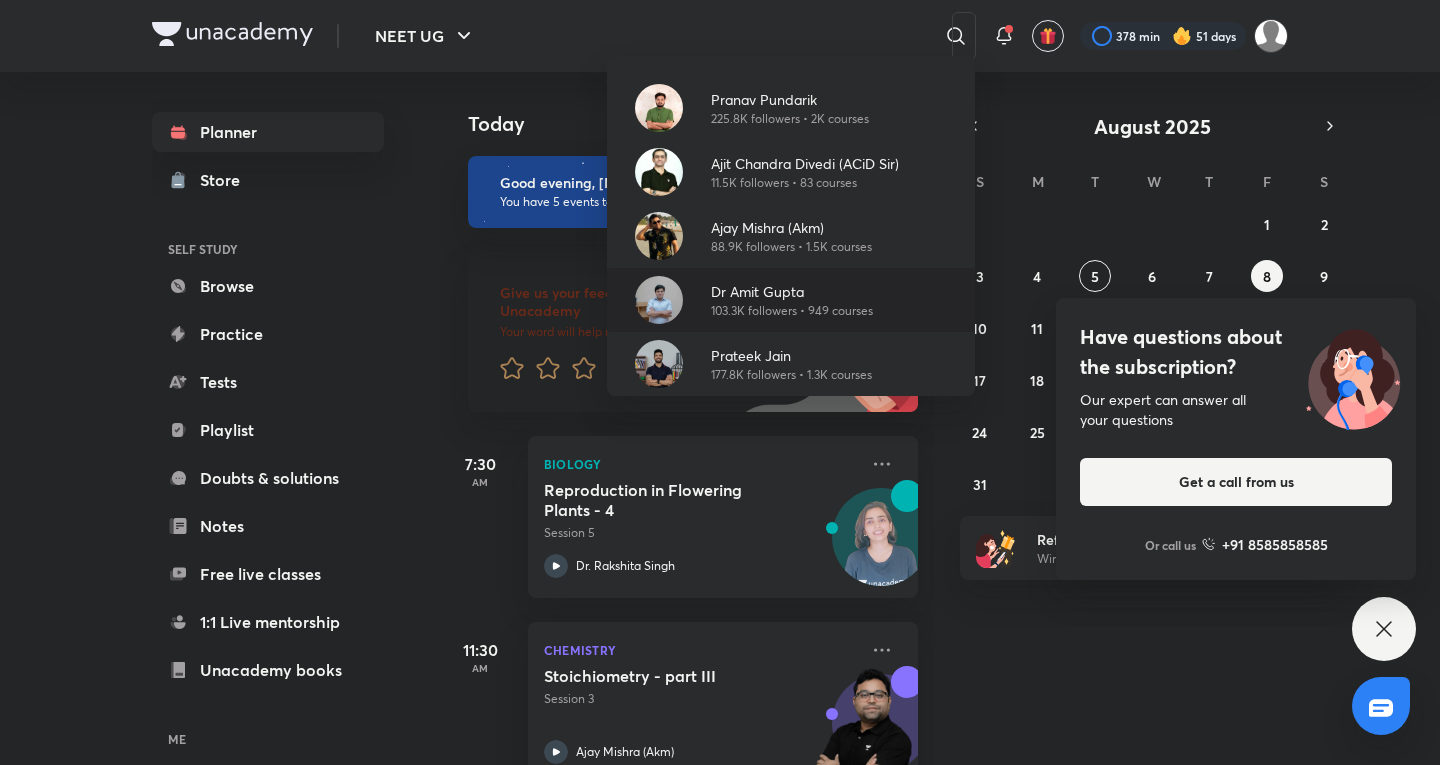 click on "103.3K followers • 949 courses" at bounding box center (792, 311) 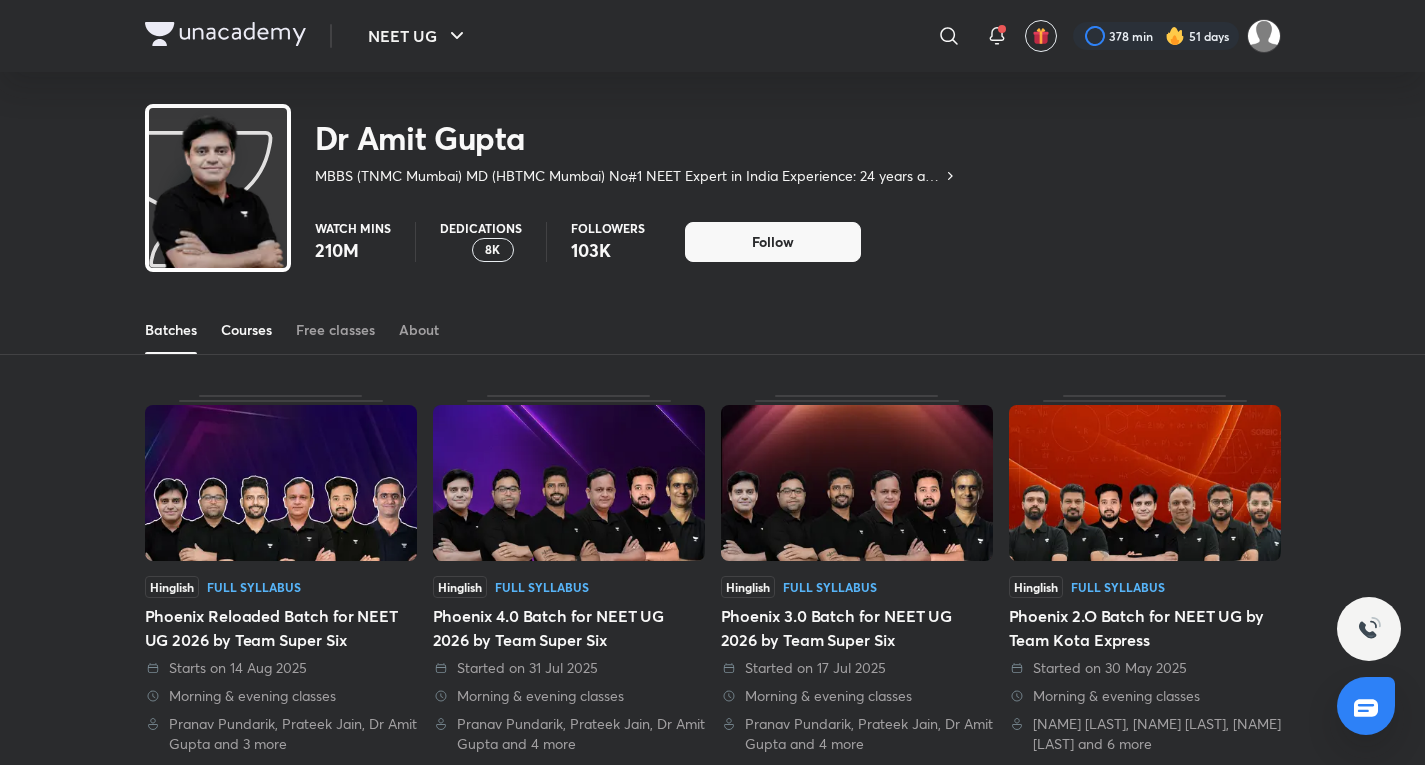 click on "Courses" at bounding box center [246, 330] 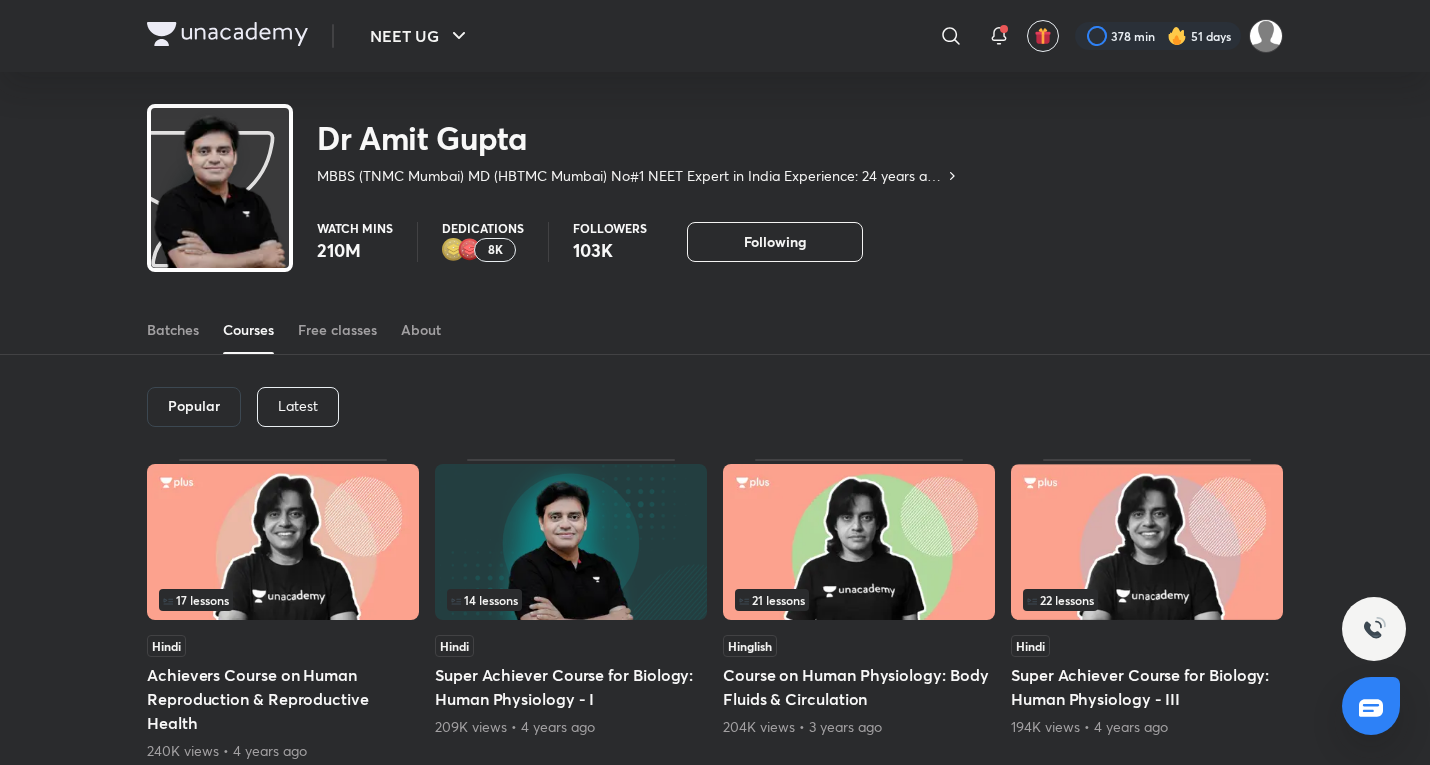 click on "Latest" at bounding box center (298, 406) 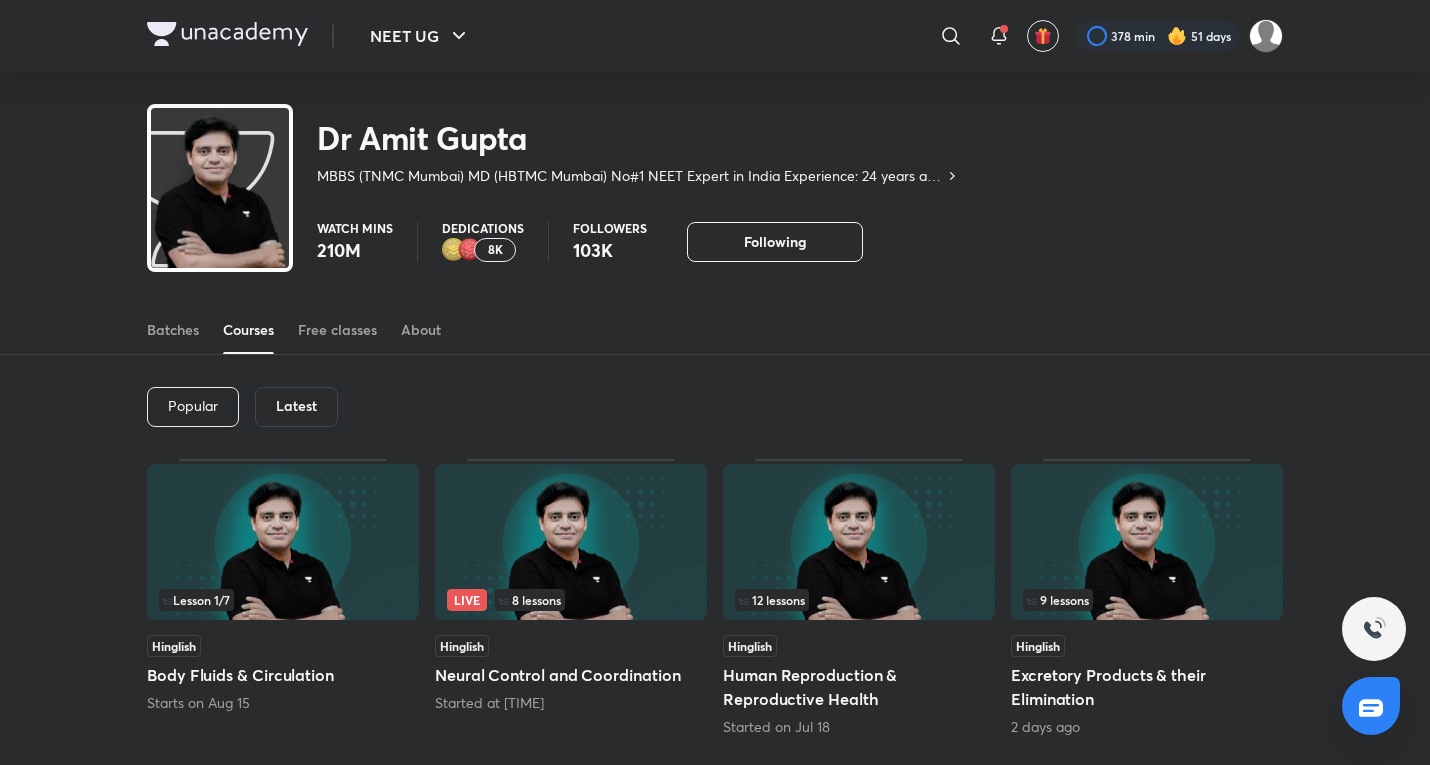 click at bounding box center [571, 542] 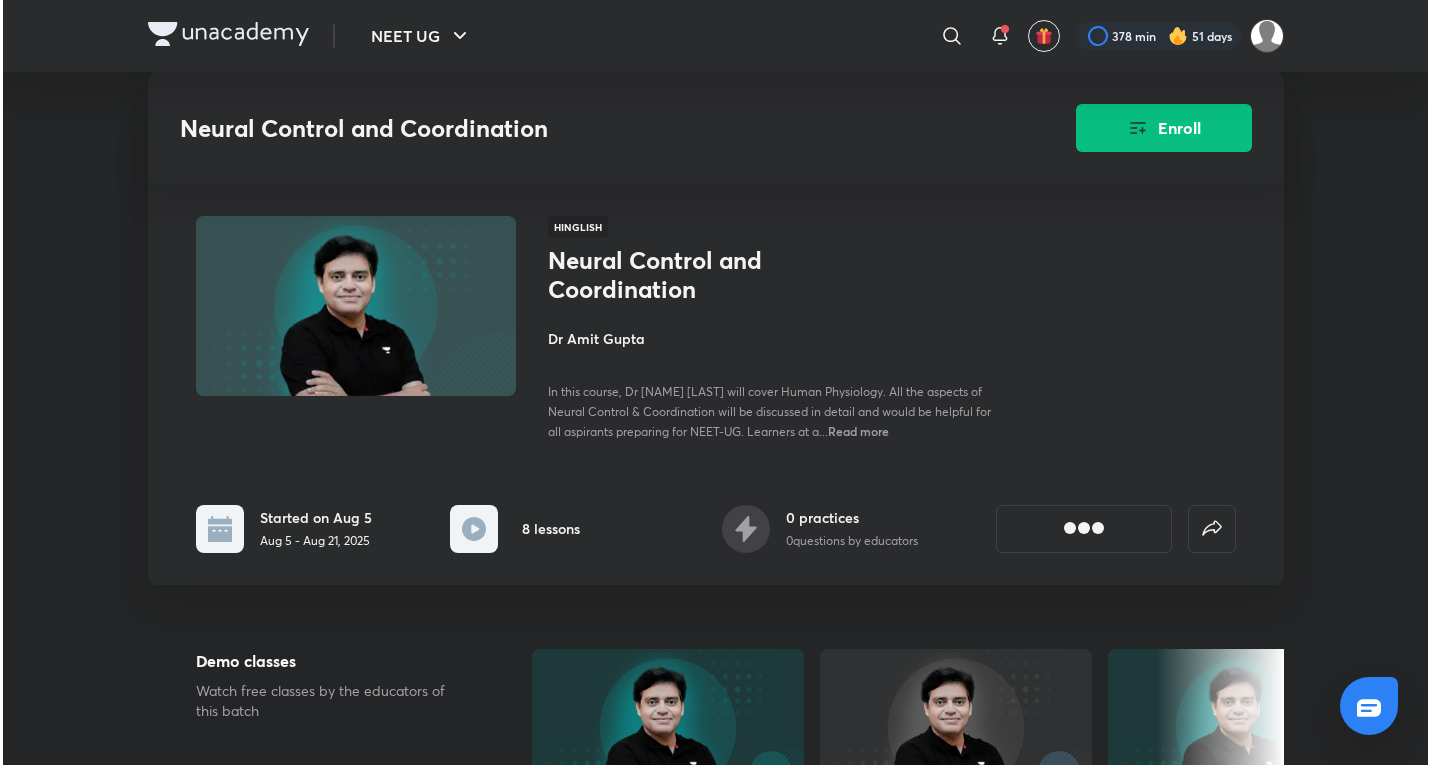 scroll, scrollTop: 1000, scrollLeft: 0, axis: vertical 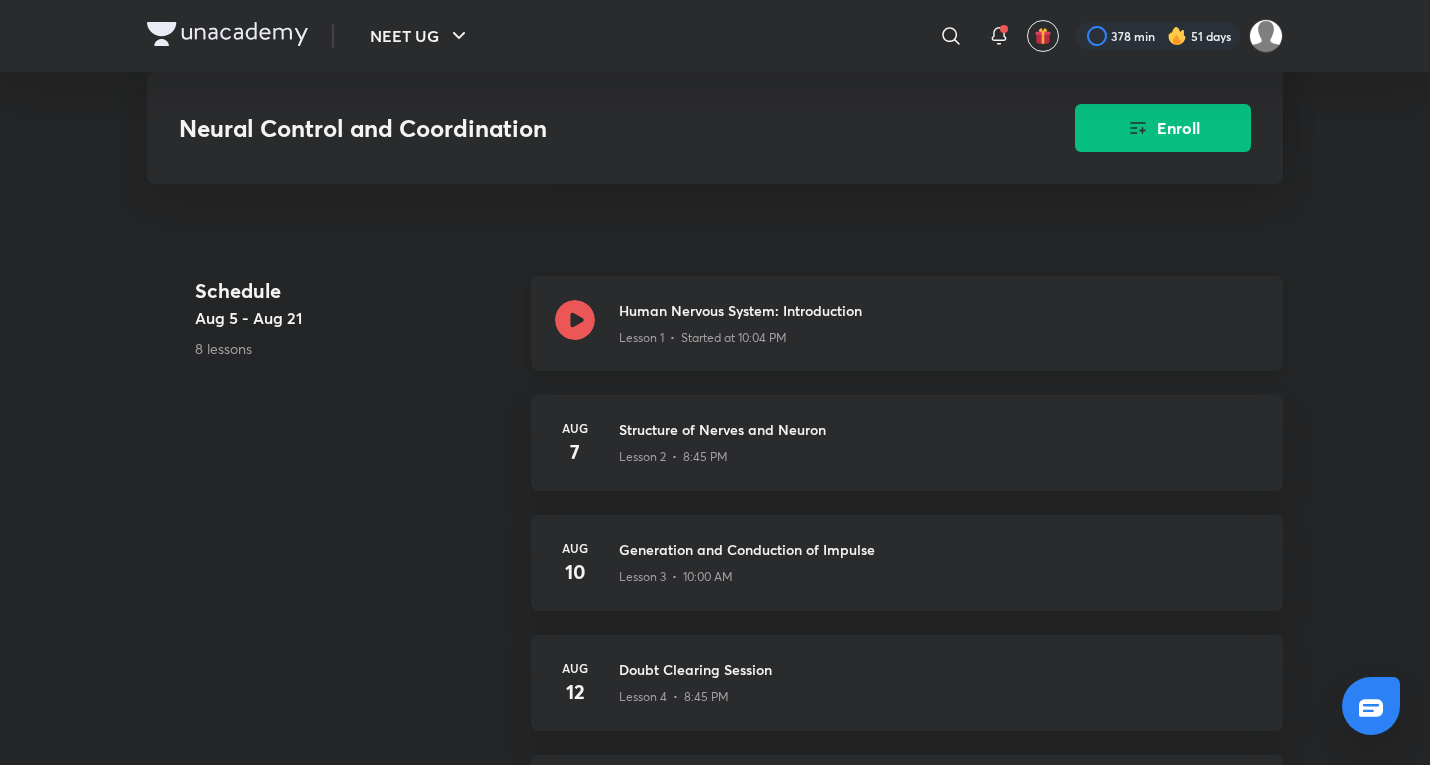 click on "Human Nervous System: Introduction" at bounding box center (939, 83) 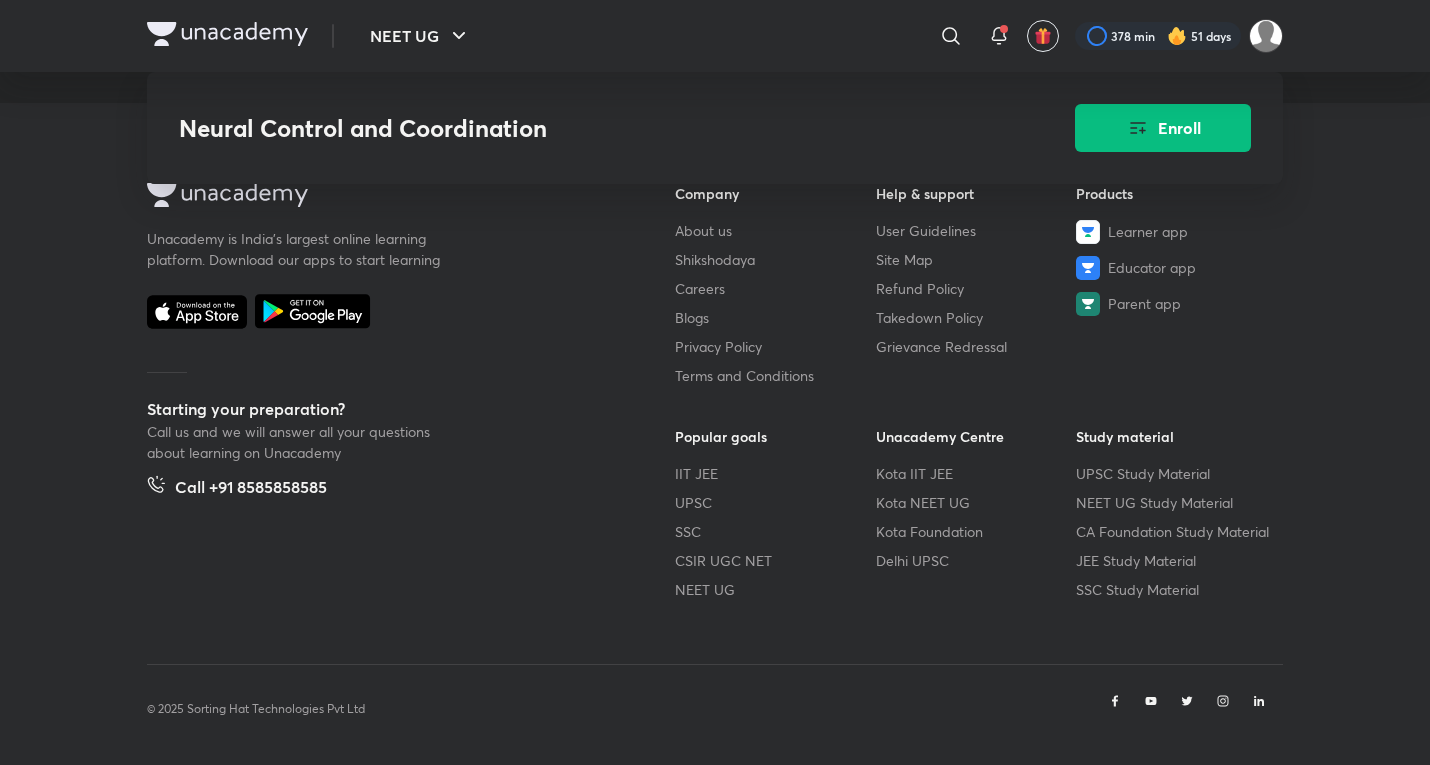 scroll, scrollTop: 2682, scrollLeft: 0, axis: vertical 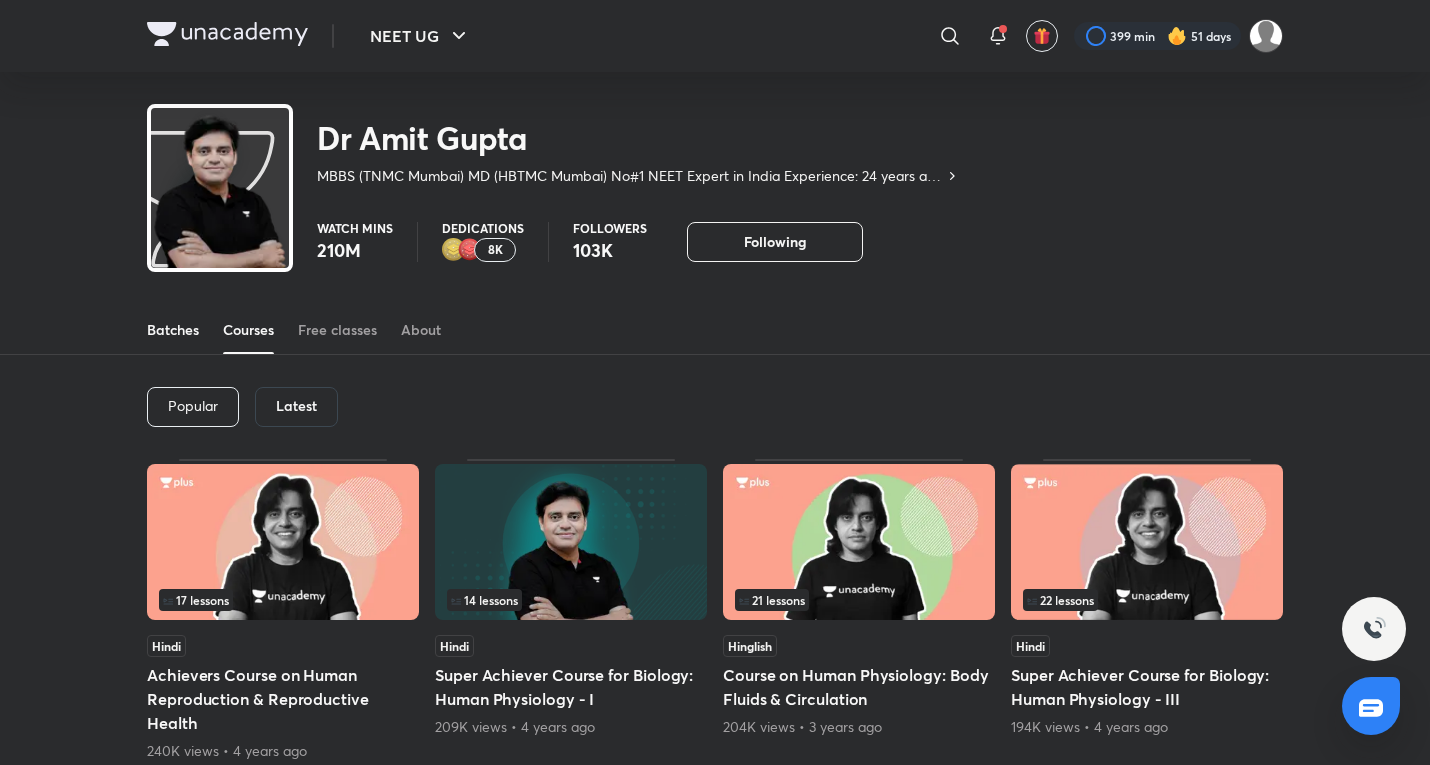 click on "Batches" at bounding box center (173, 330) 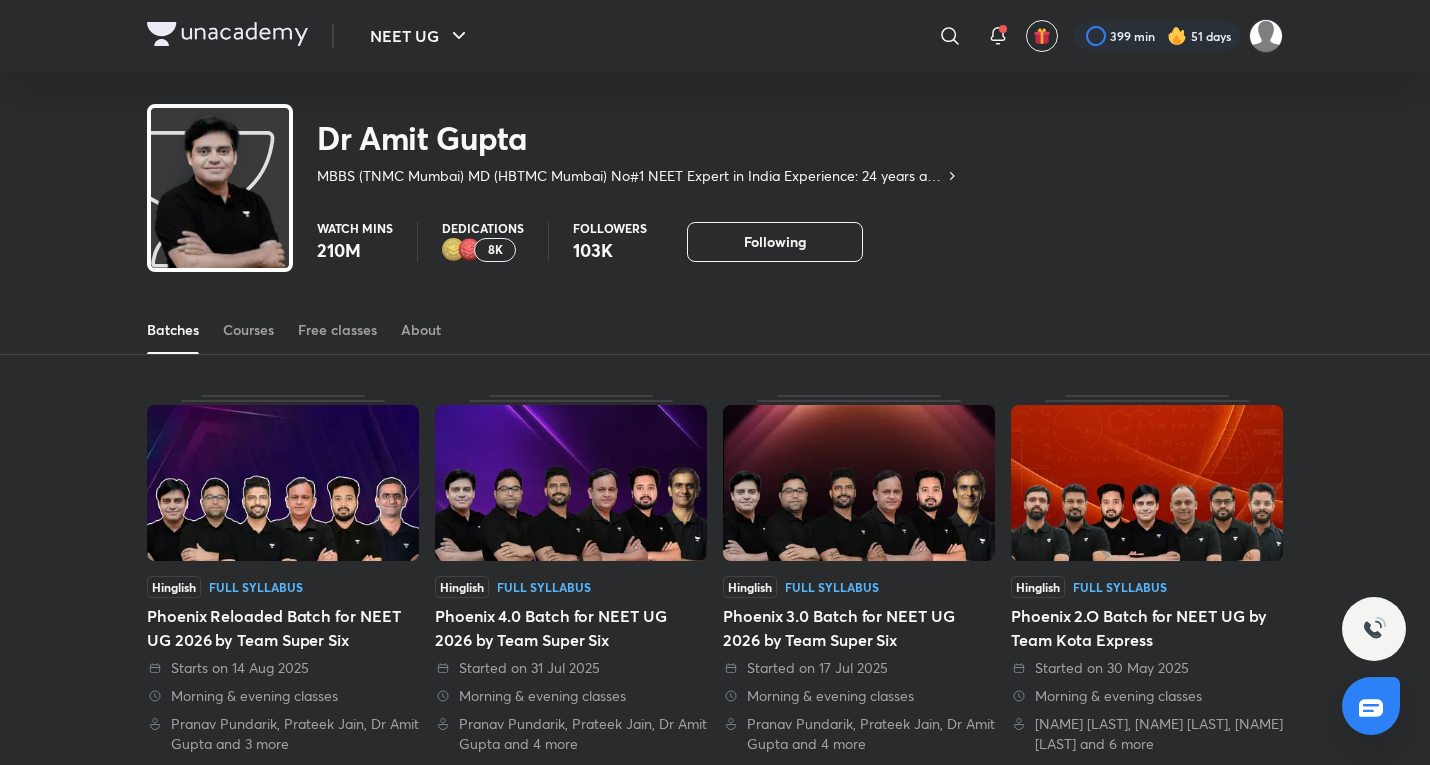 click at bounding box center [1147, 483] 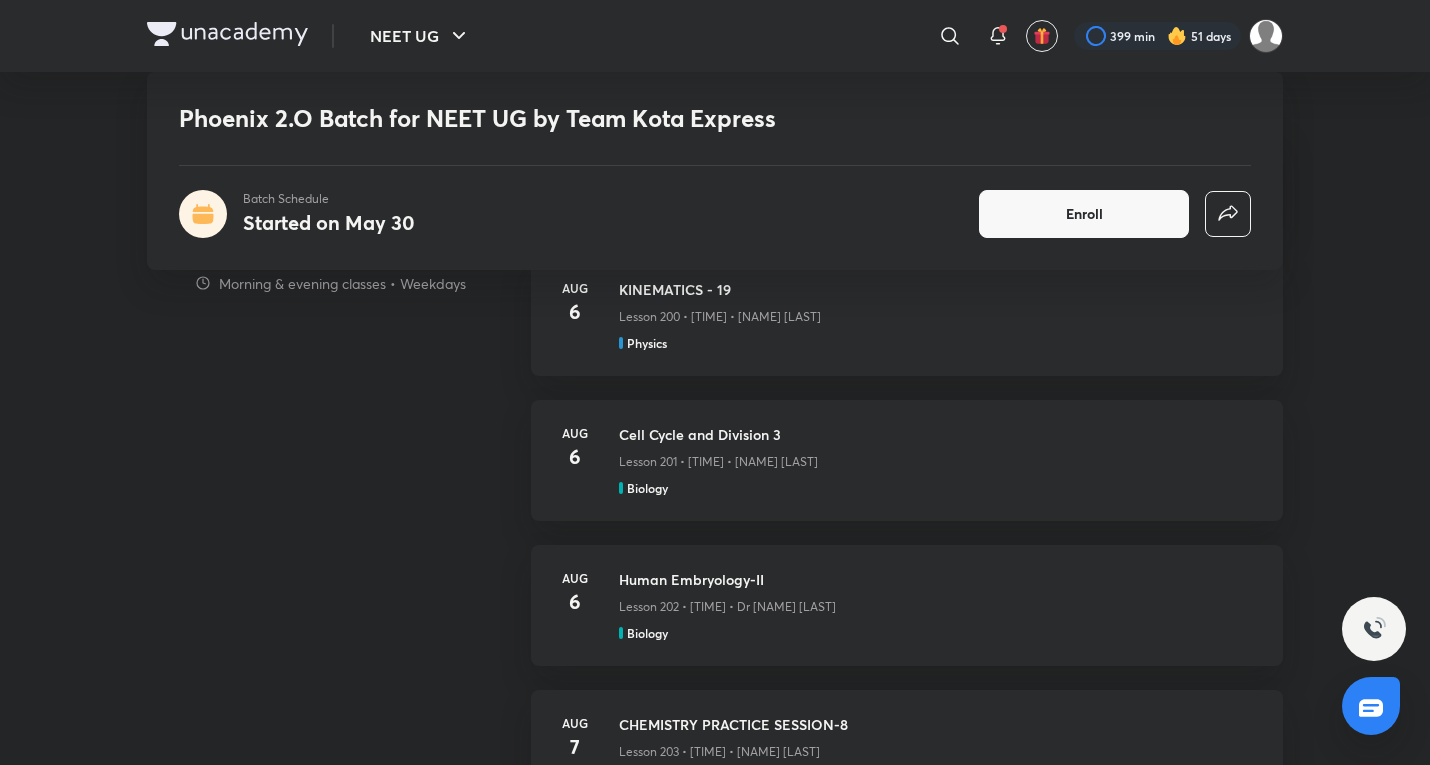 scroll, scrollTop: 1333, scrollLeft: 0, axis: vertical 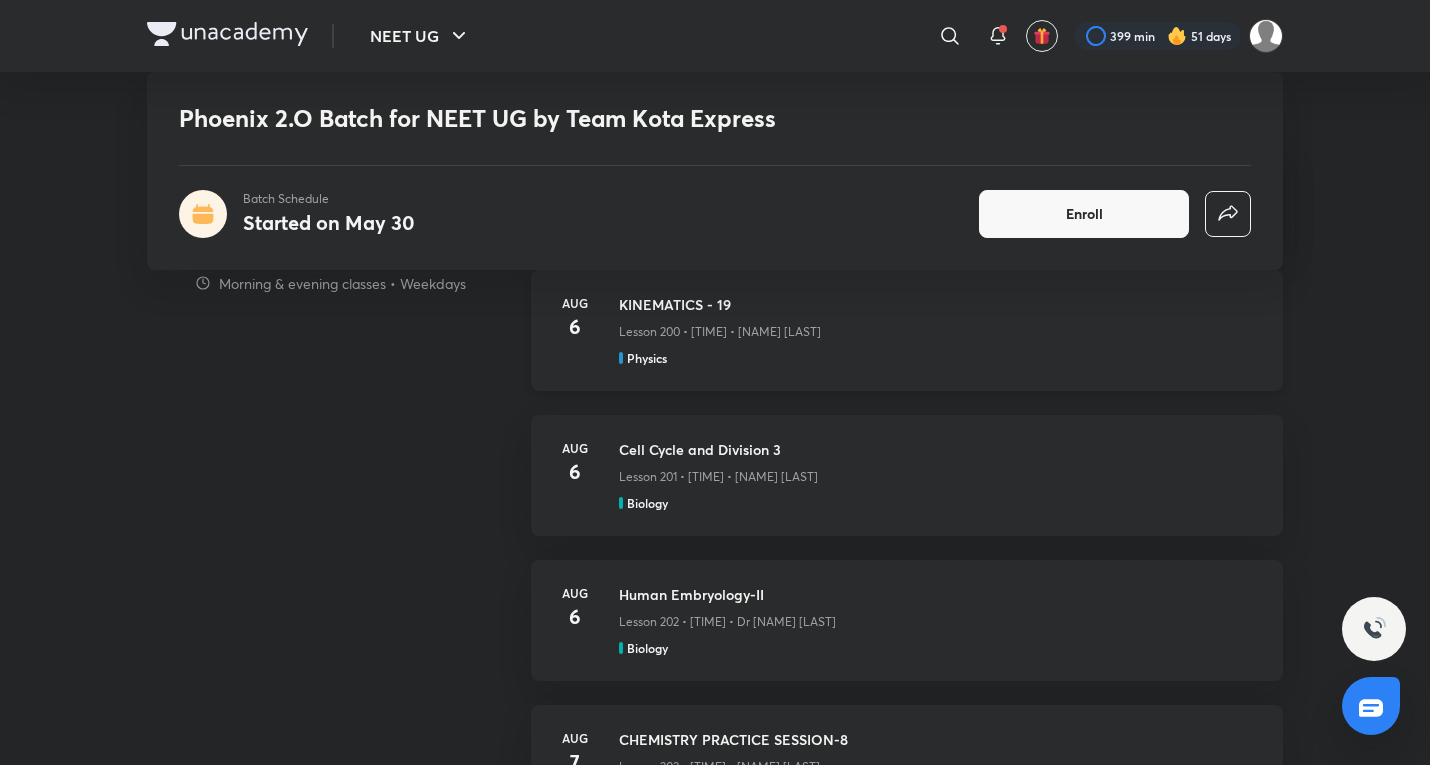 click on "Physics" at bounding box center [939, 358] 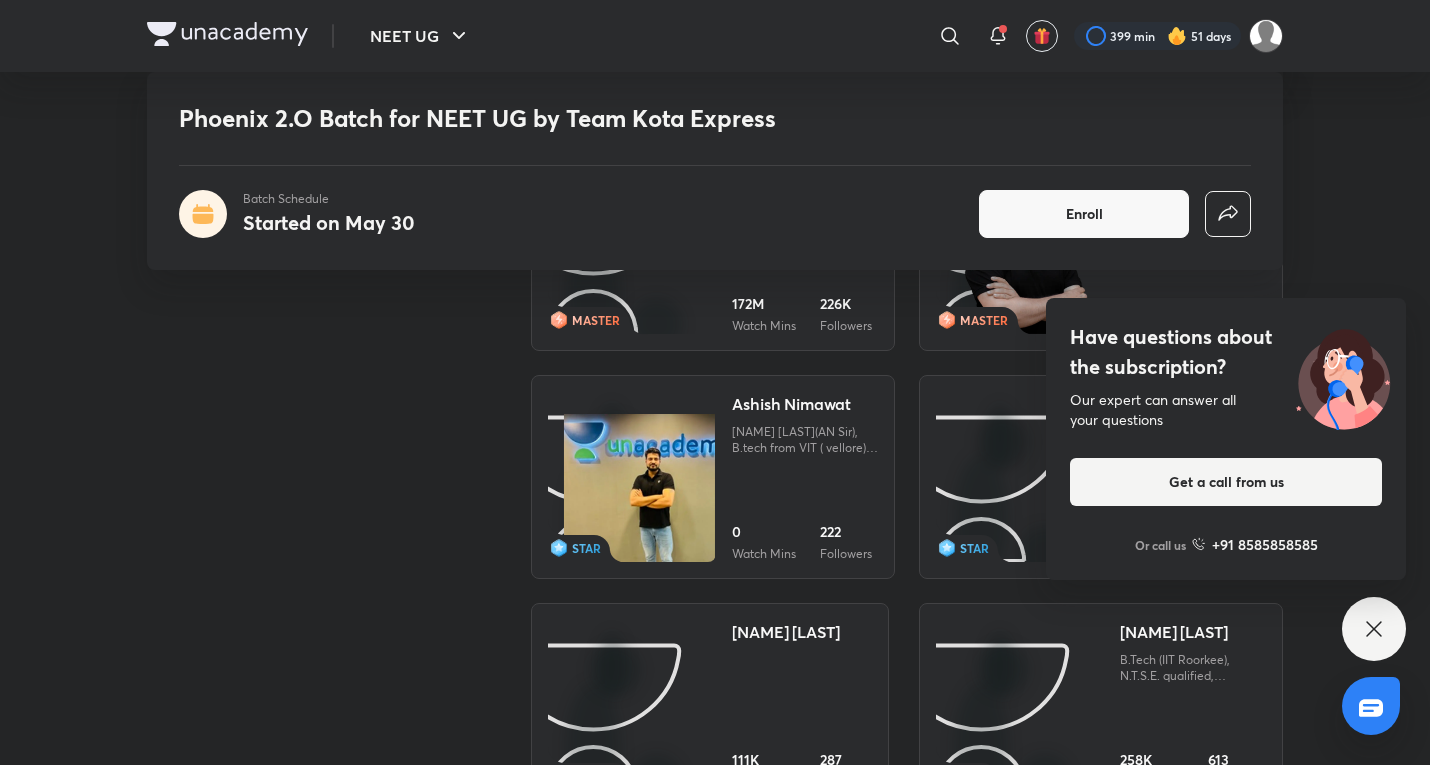 scroll, scrollTop: 2333, scrollLeft: 0, axis: vertical 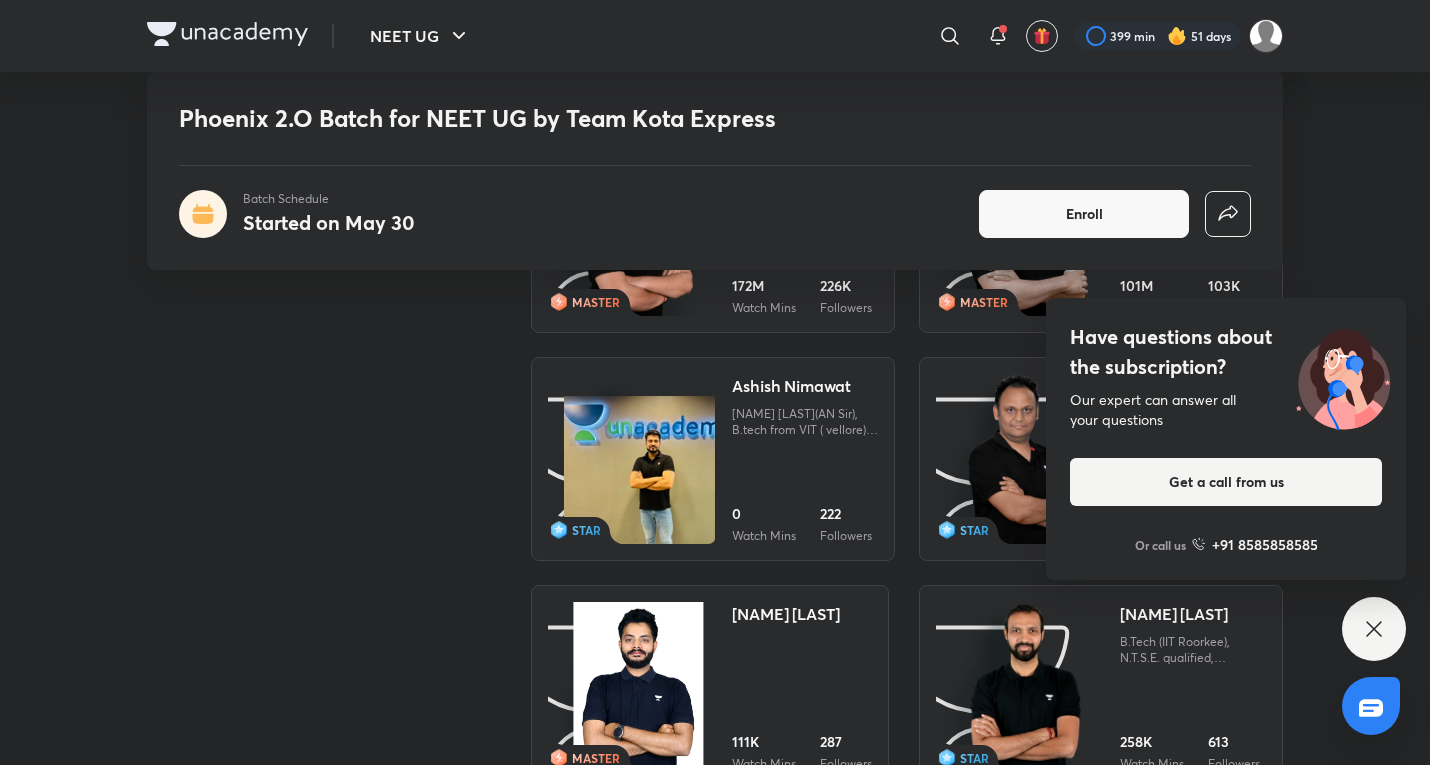 click on "Have questions about the subscription? Our expert can answer all your questions Get a call from us Or call us +91 8585858585" at bounding box center [1374, 629] 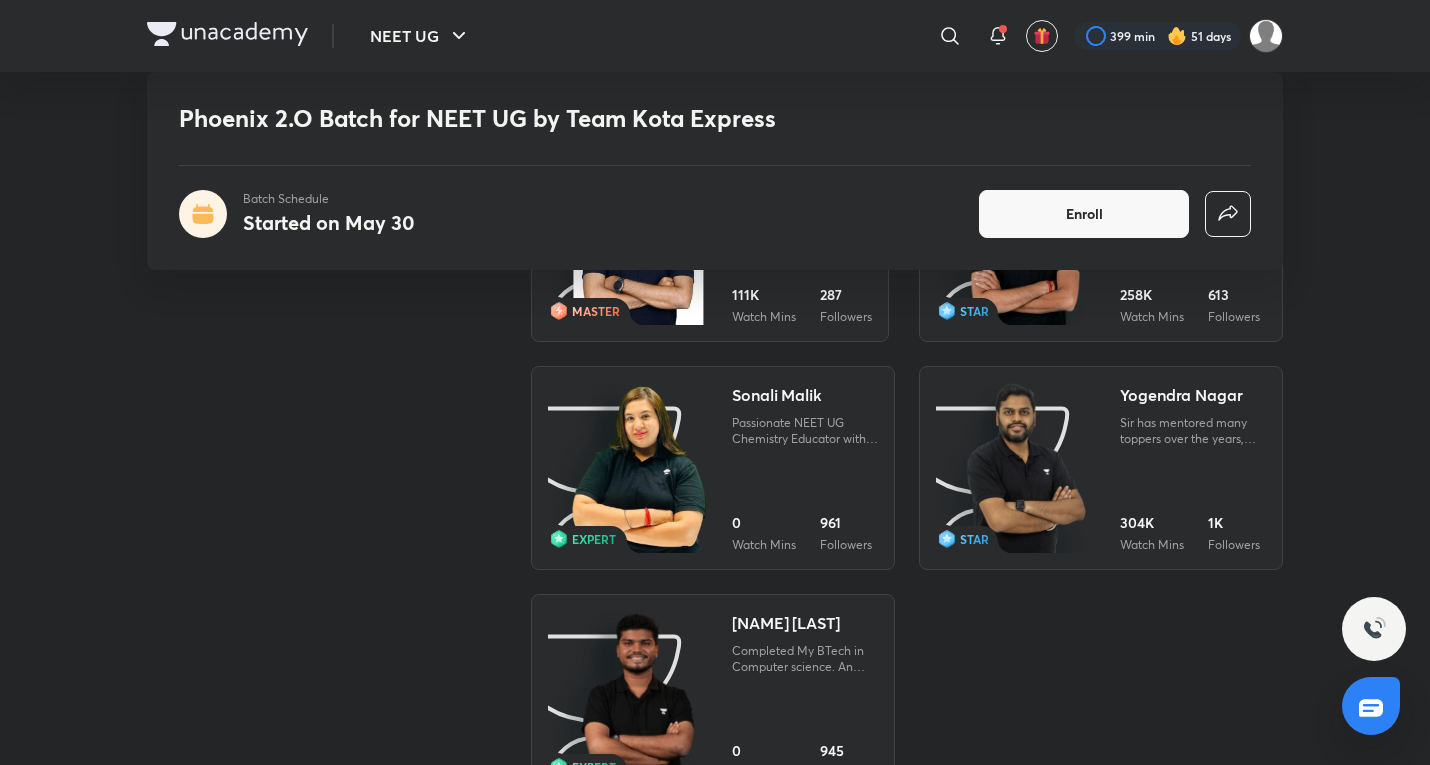 scroll, scrollTop: 2667, scrollLeft: 0, axis: vertical 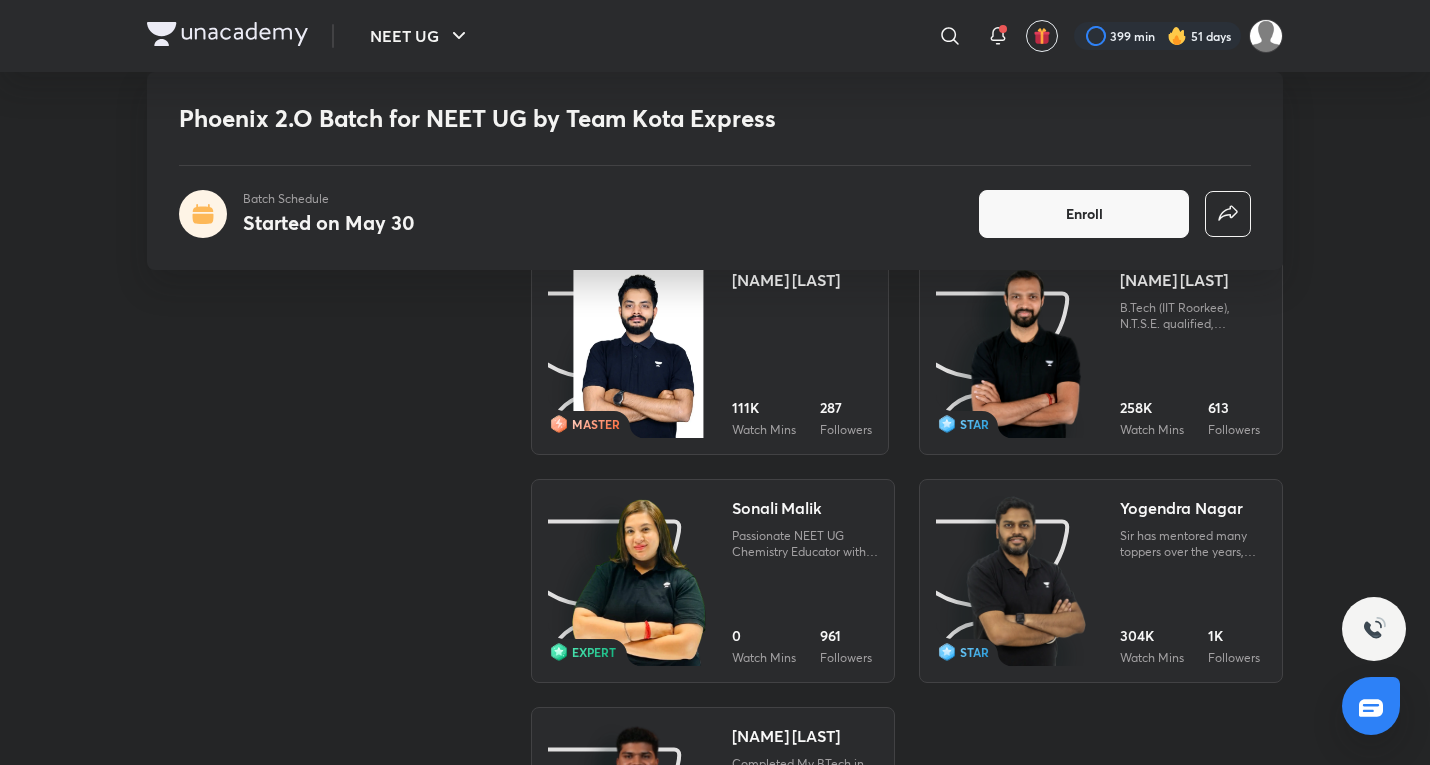 click 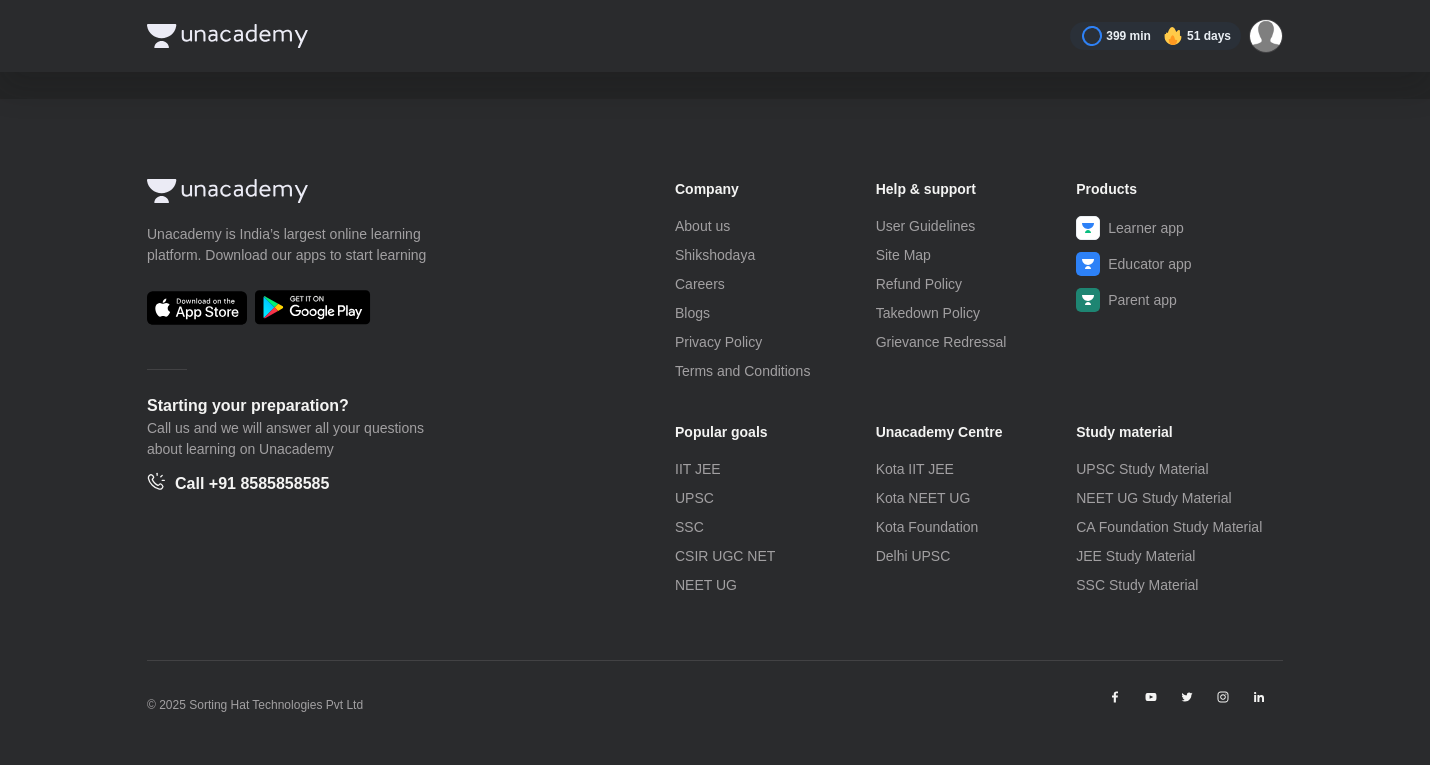 scroll, scrollTop: 0, scrollLeft: 0, axis: both 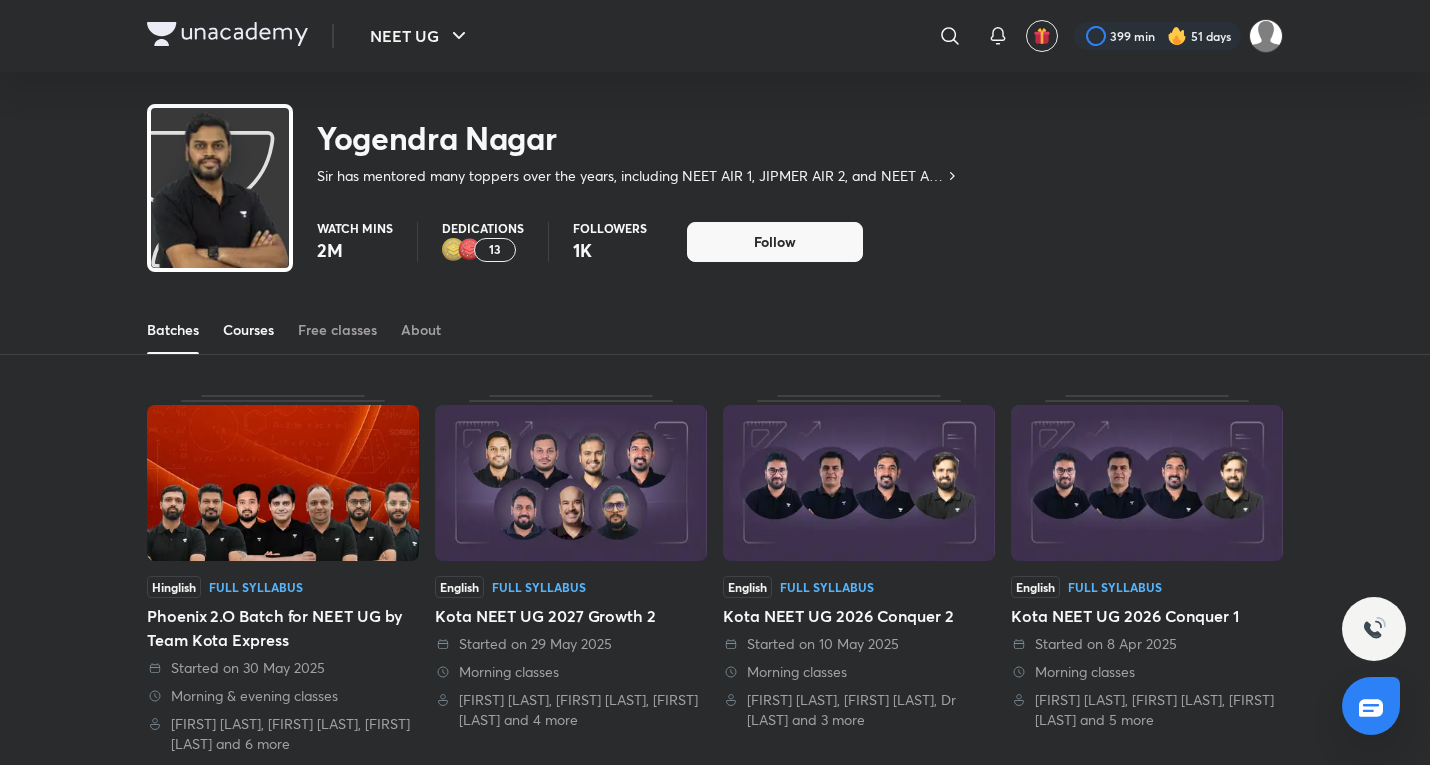 click on "Courses" at bounding box center (248, 330) 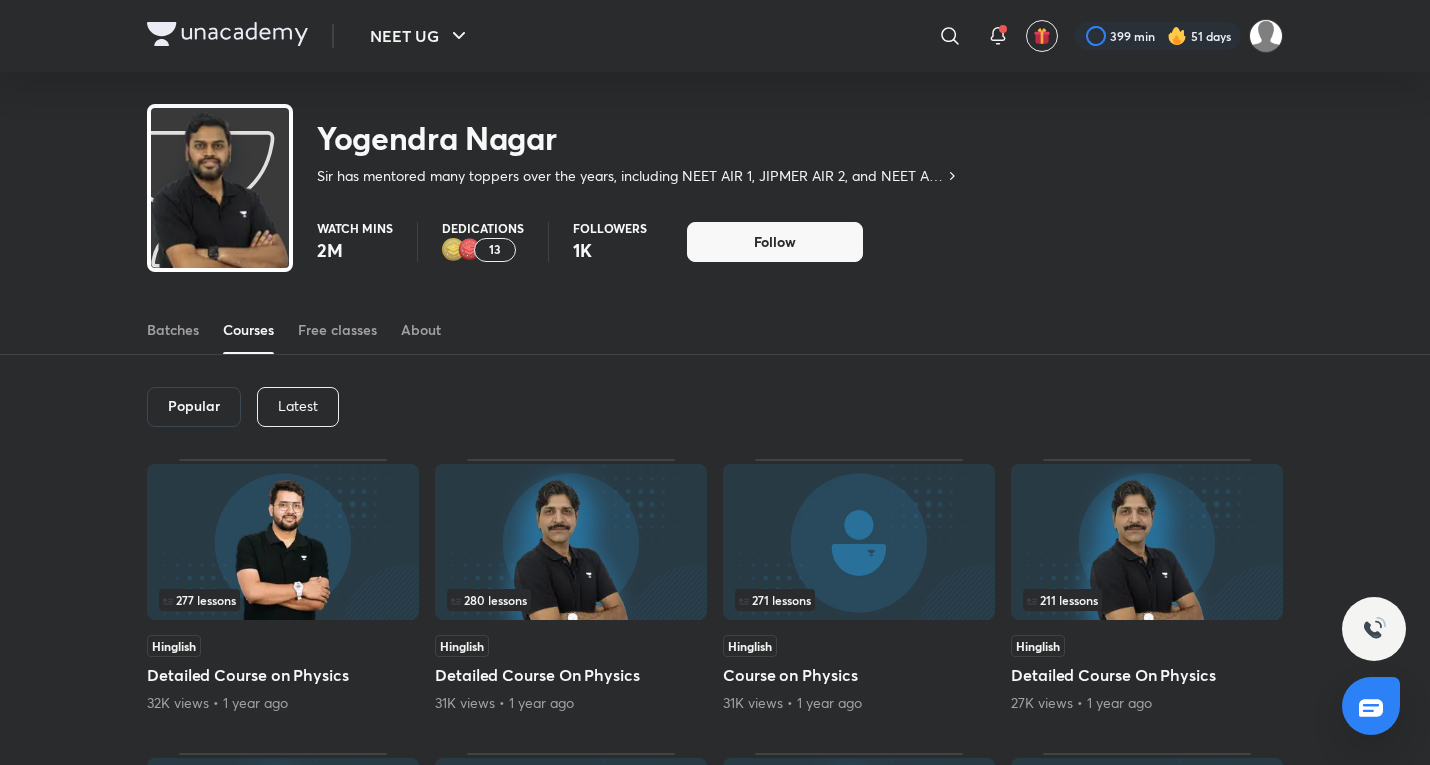 click on "Latest" at bounding box center [298, 407] 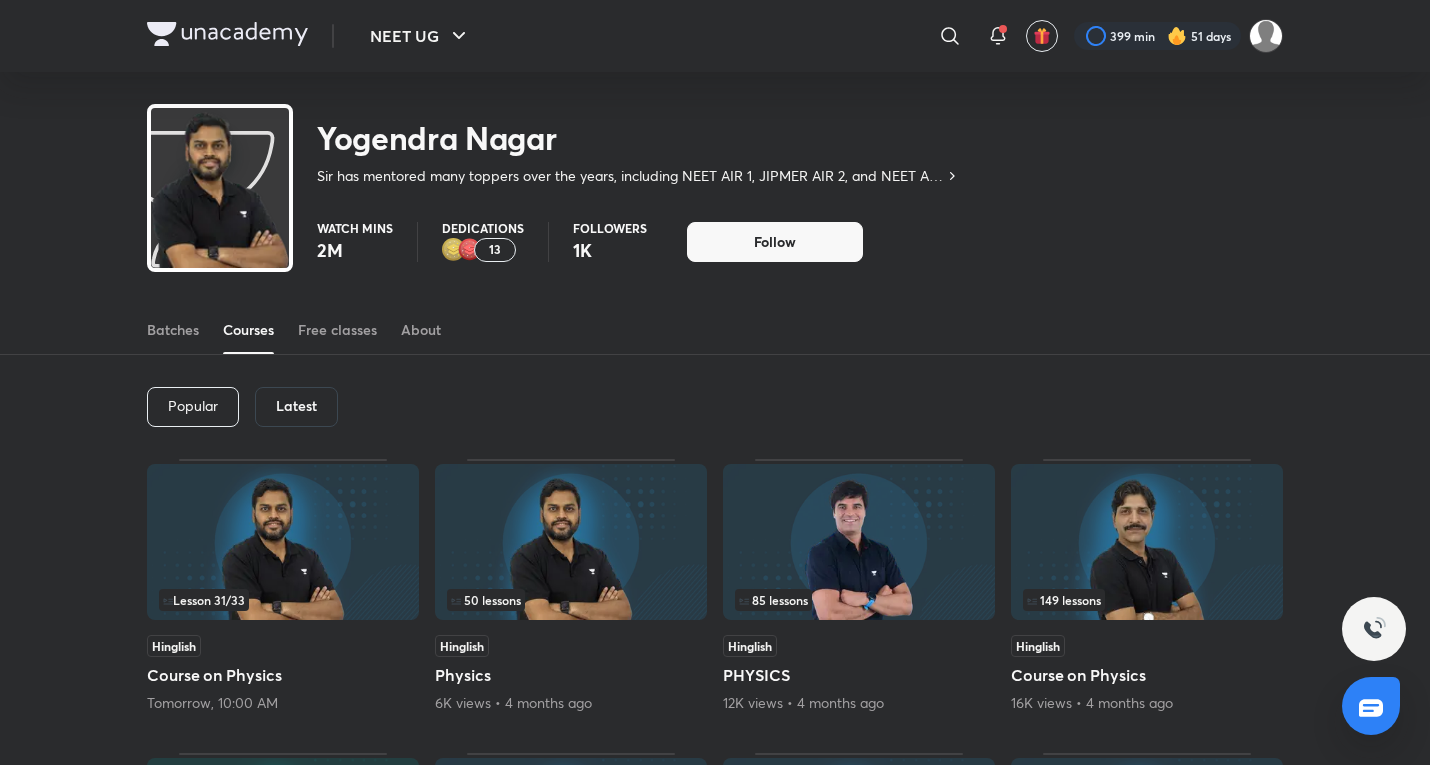 click at bounding box center (283, 542) 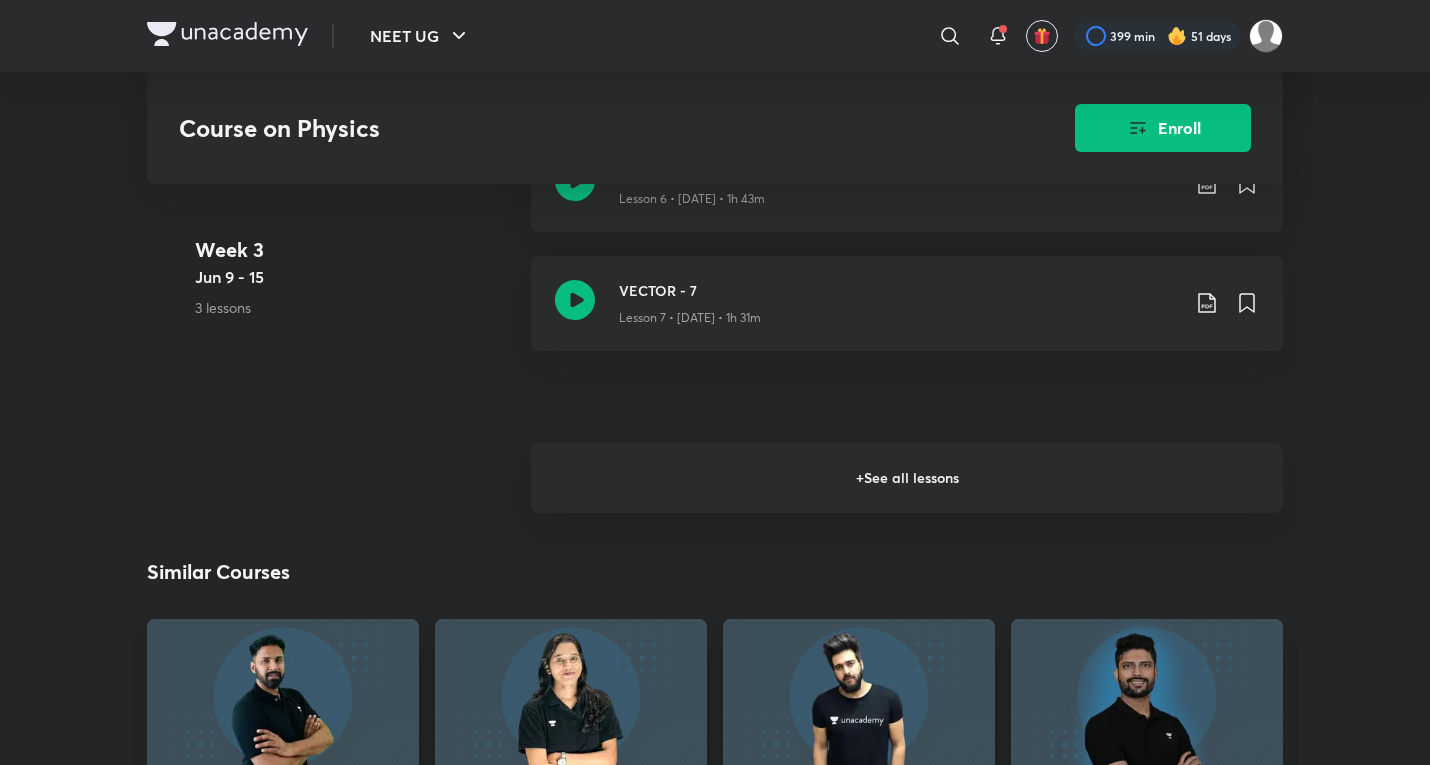 click on "+  See all lessons" at bounding box center (907, 478) 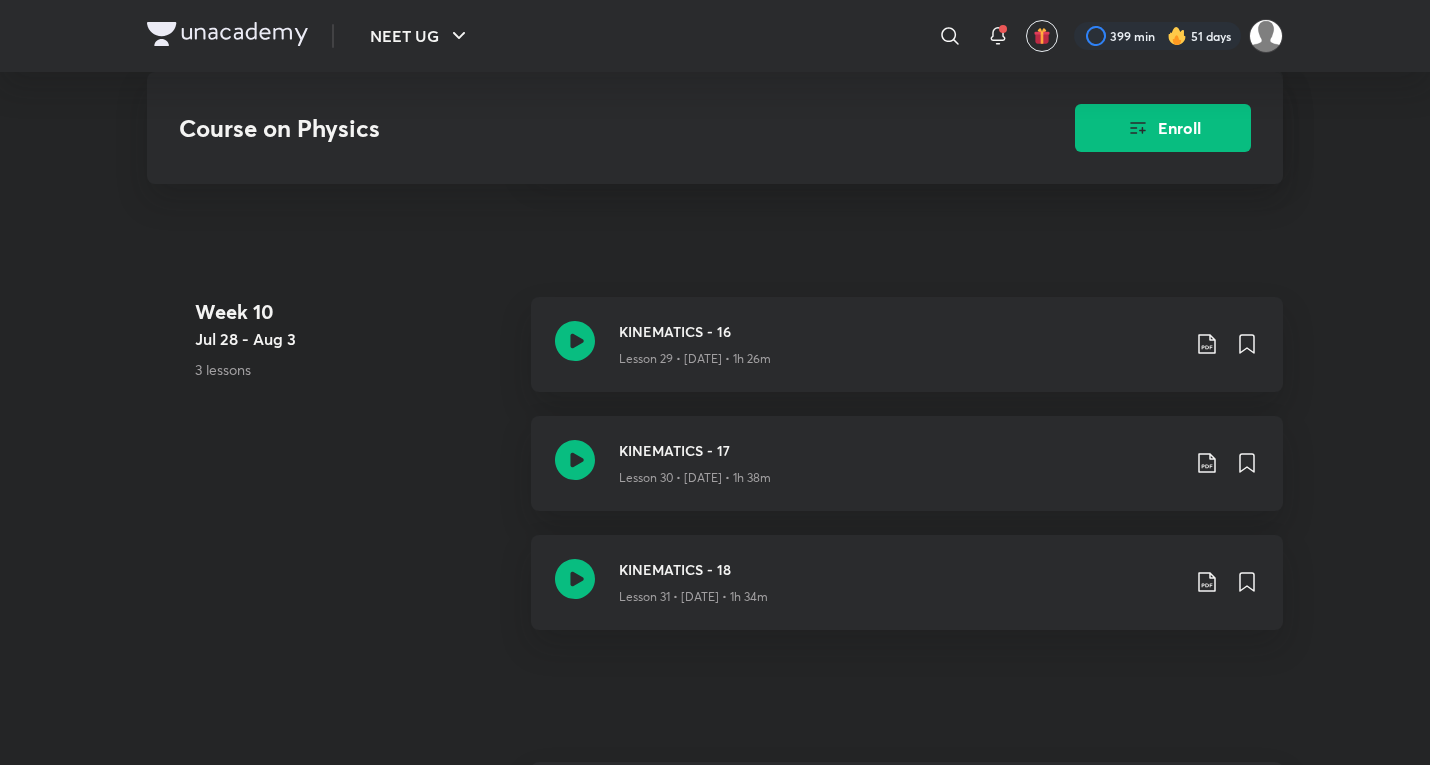 scroll, scrollTop: 5584, scrollLeft: 0, axis: vertical 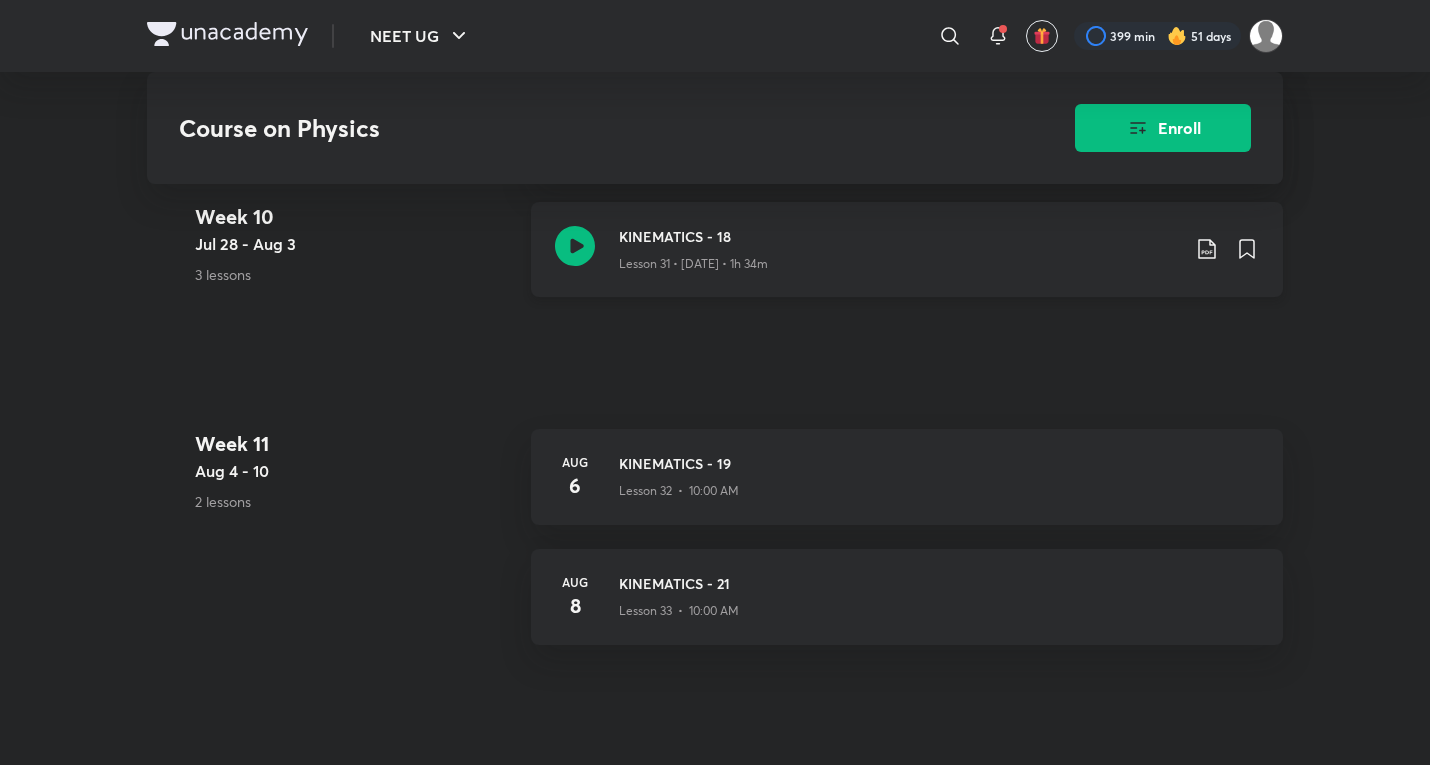 click on "KINEMATICS - 18 Lesson 31 • [DATE] • 1h 34m" at bounding box center [907, 249] 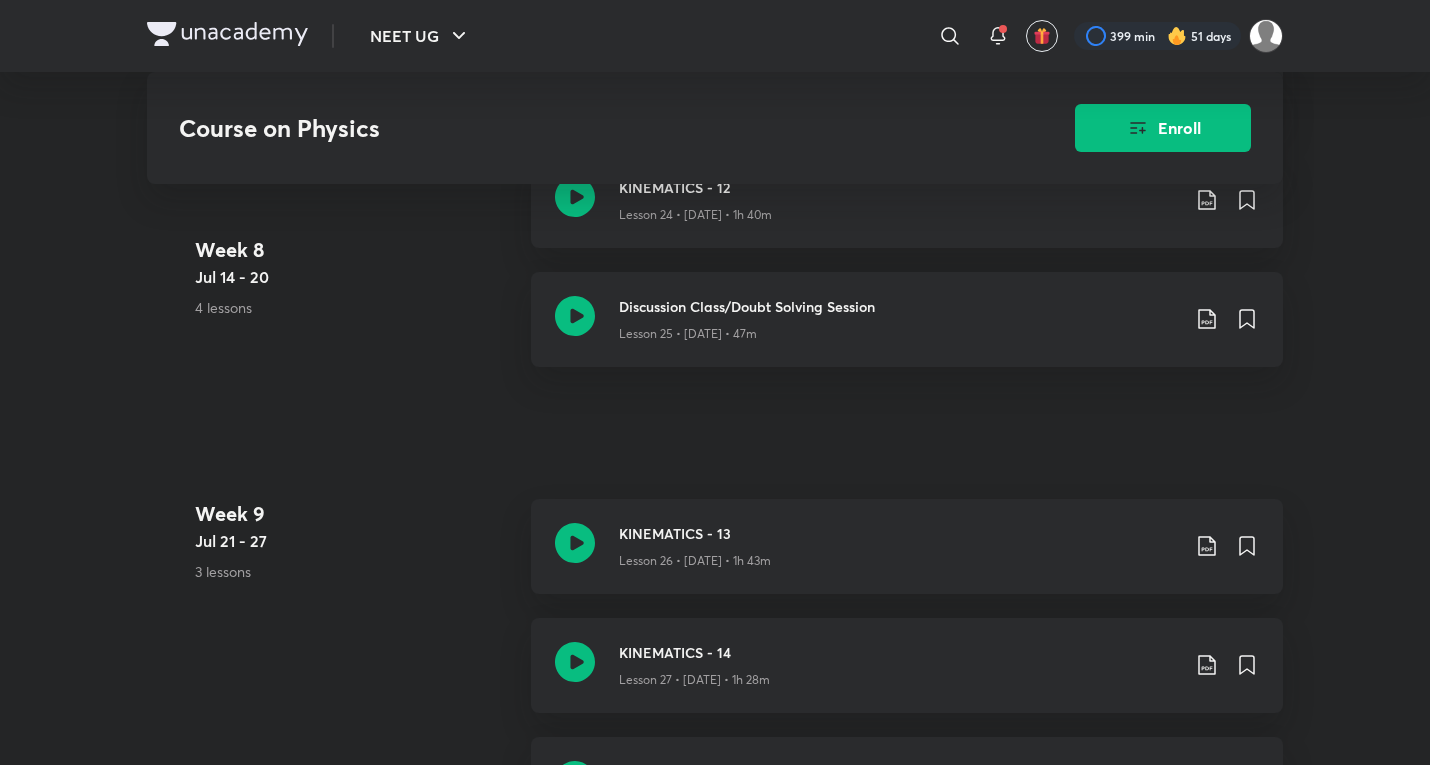 scroll, scrollTop: 4251, scrollLeft: 0, axis: vertical 